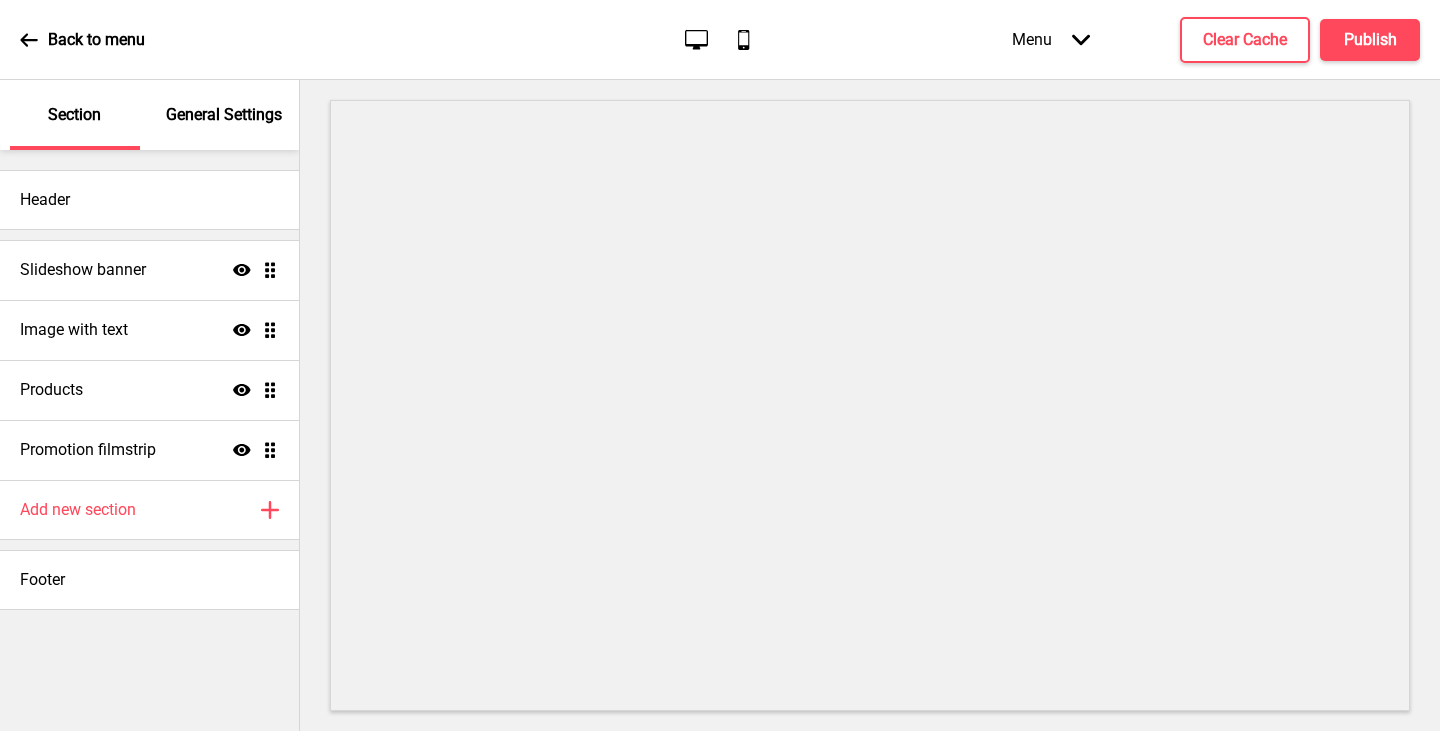 scroll, scrollTop: 0, scrollLeft: 0, axis: both 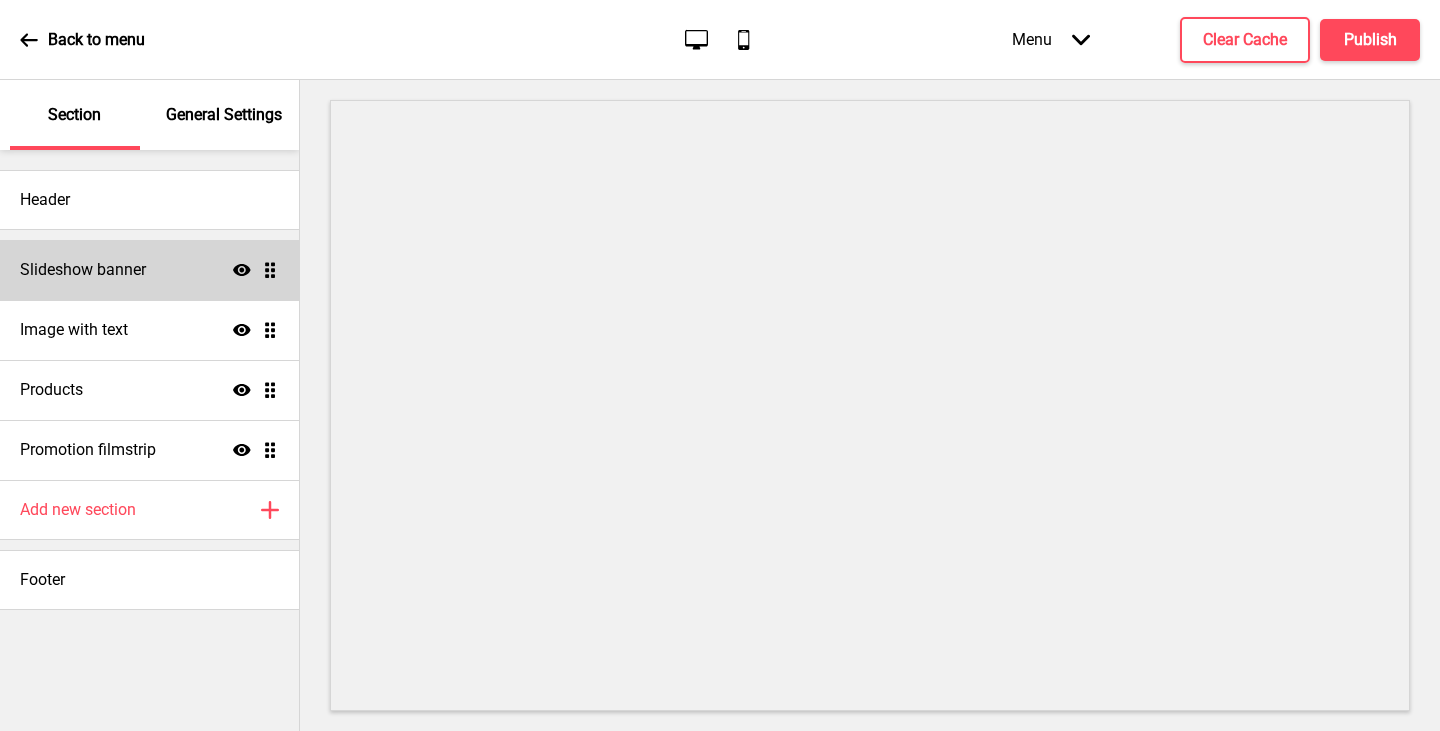 click on "Slideshow banner" at bounding box center [83, 270] 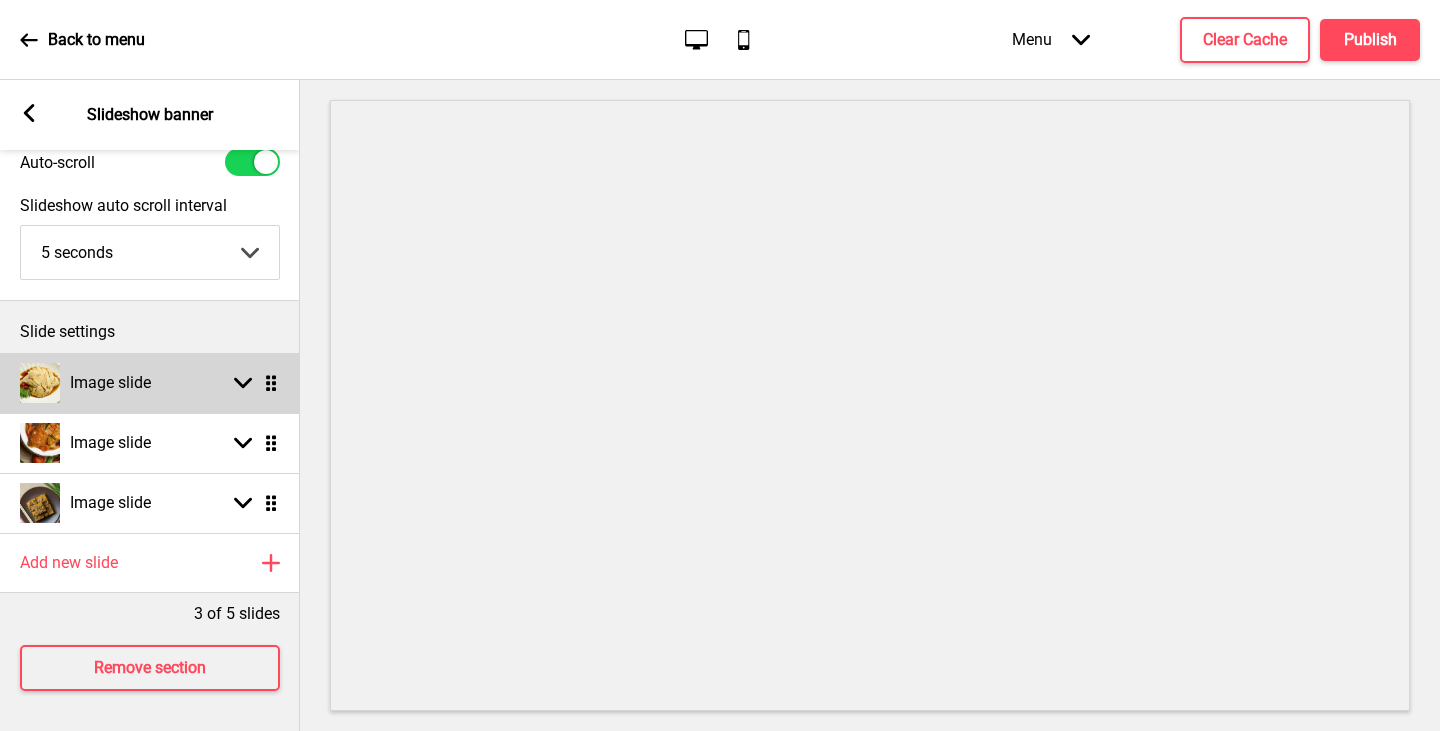 scroll, scrollTop: 0, scrollLeft: 0, axis: both 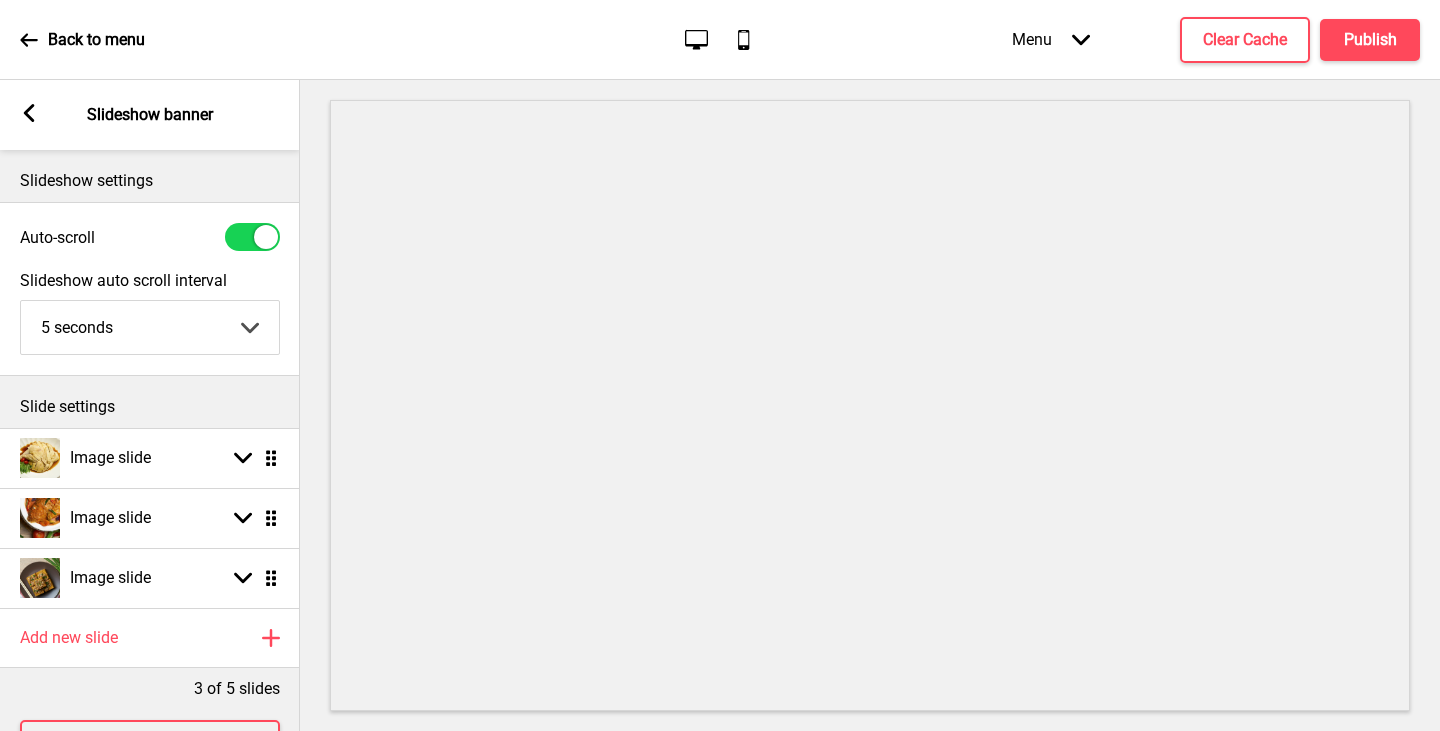 click at bounding box center [29, 113] 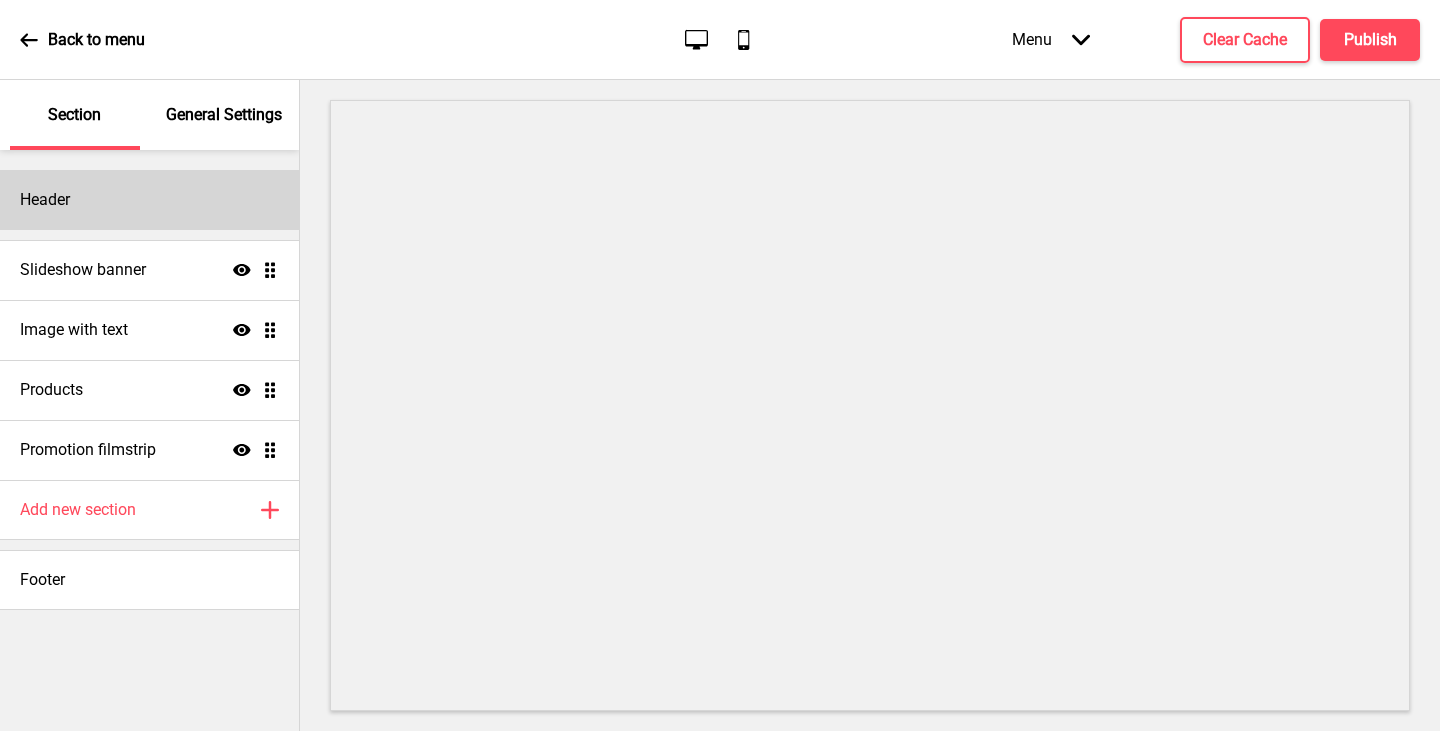 click on "Header" at bounding box center (45, 200) 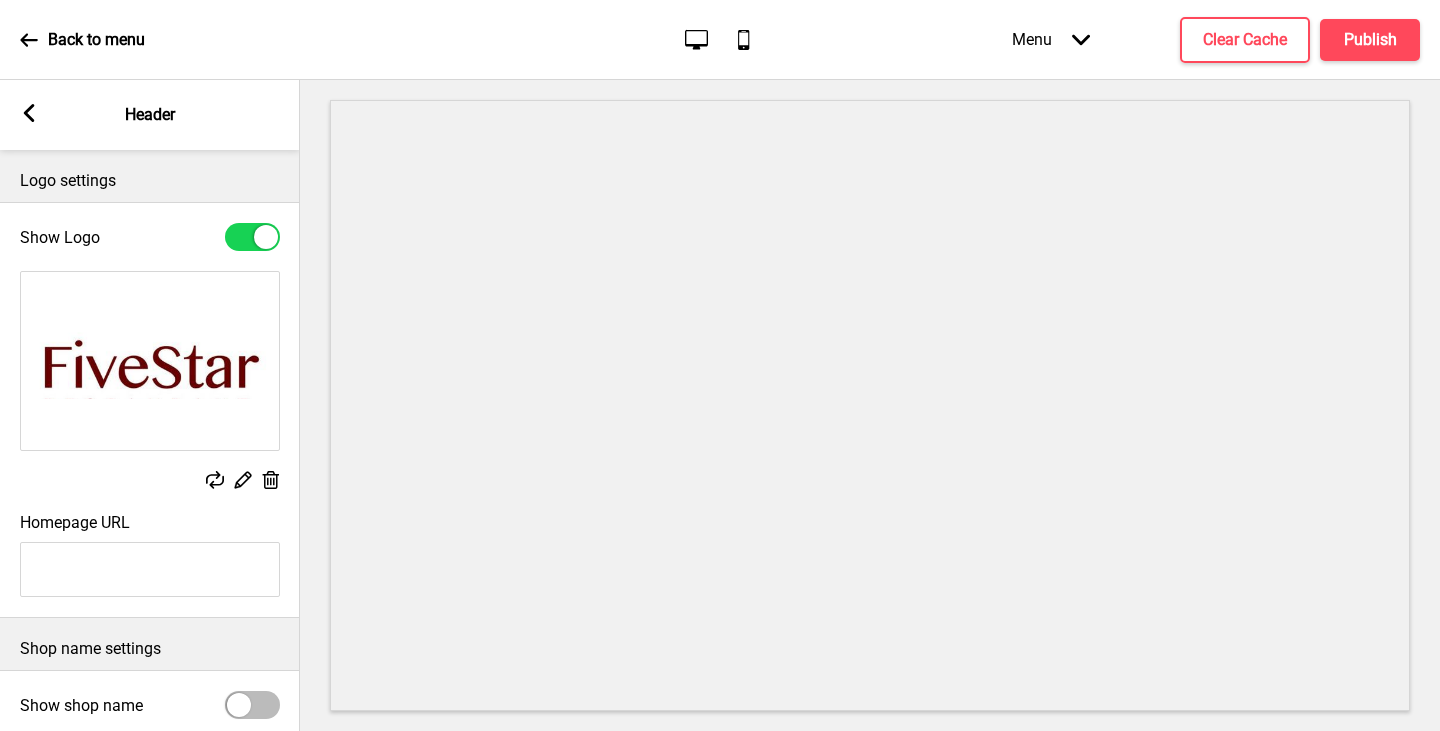 click at bounding box center [150, 361] 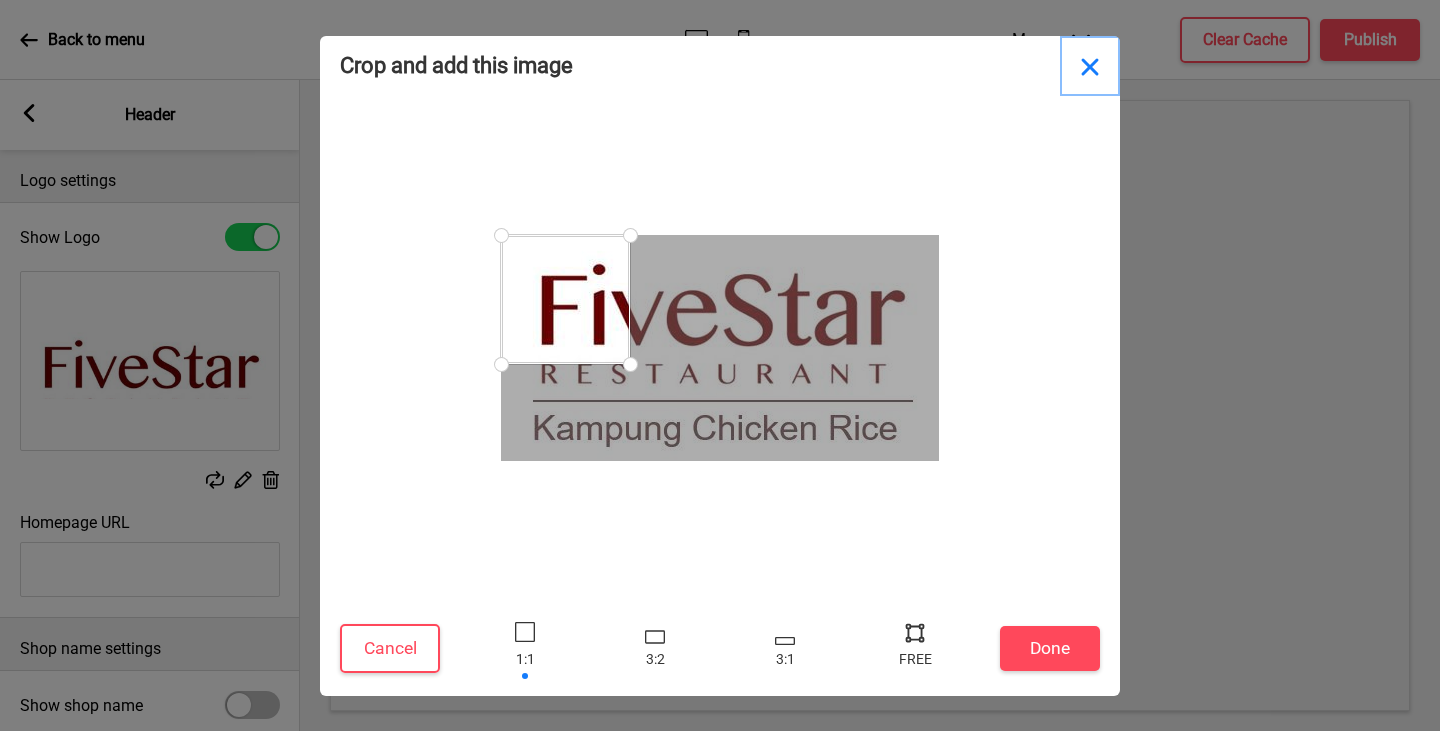 click at bounding box center (1090, 66) 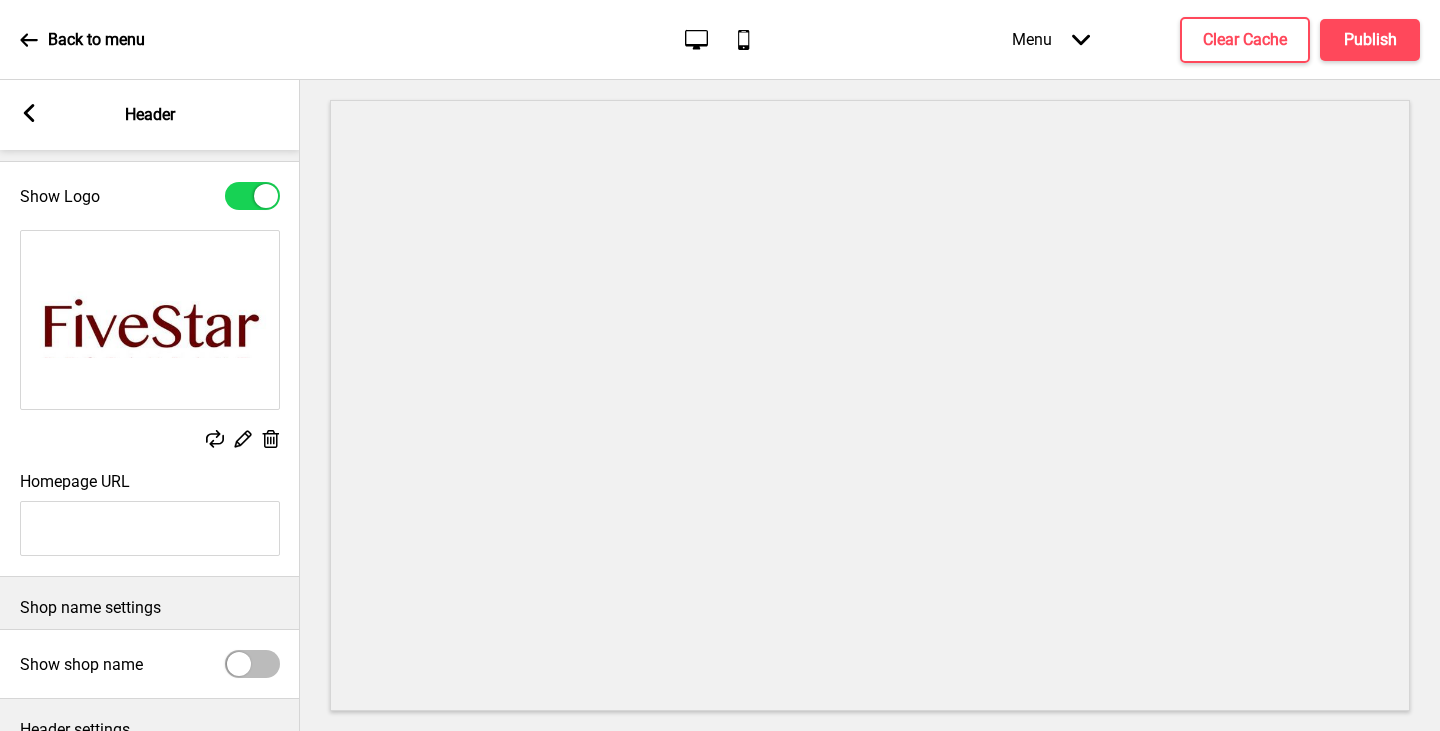 scroll, scrollTop: 16, scrollLeft: 0, axis: vertical 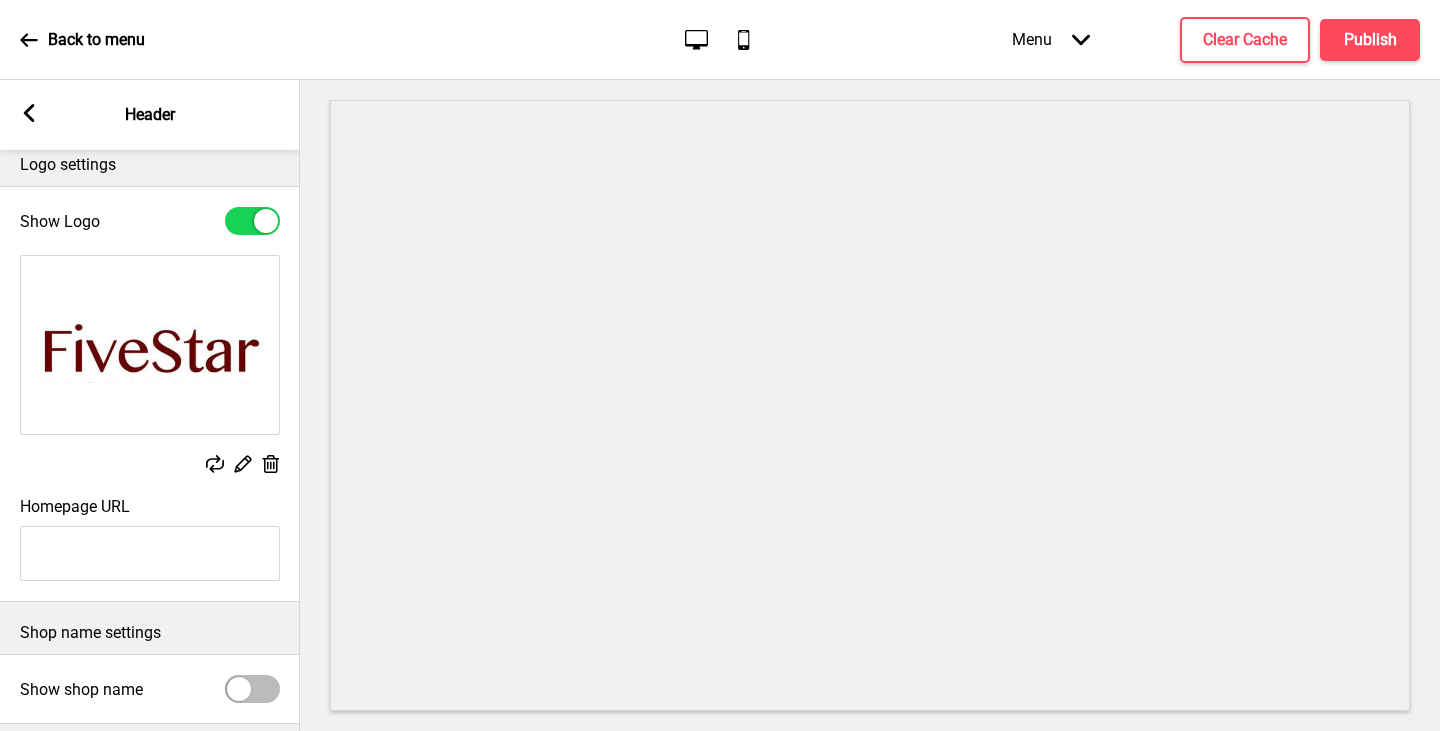 click on "Homepage URL" at bounding box center [150, 553] 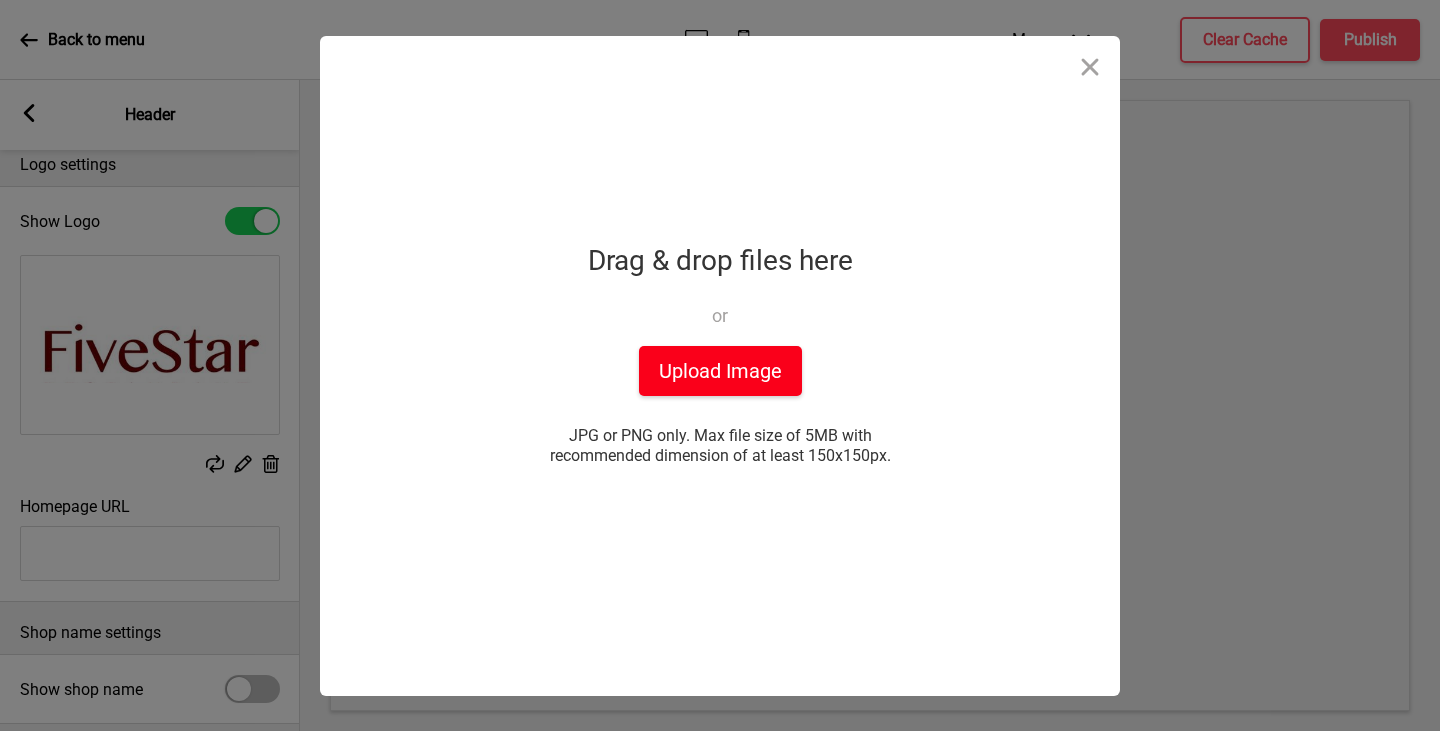 click on "Upload Image" at bounding box center (720, 371) 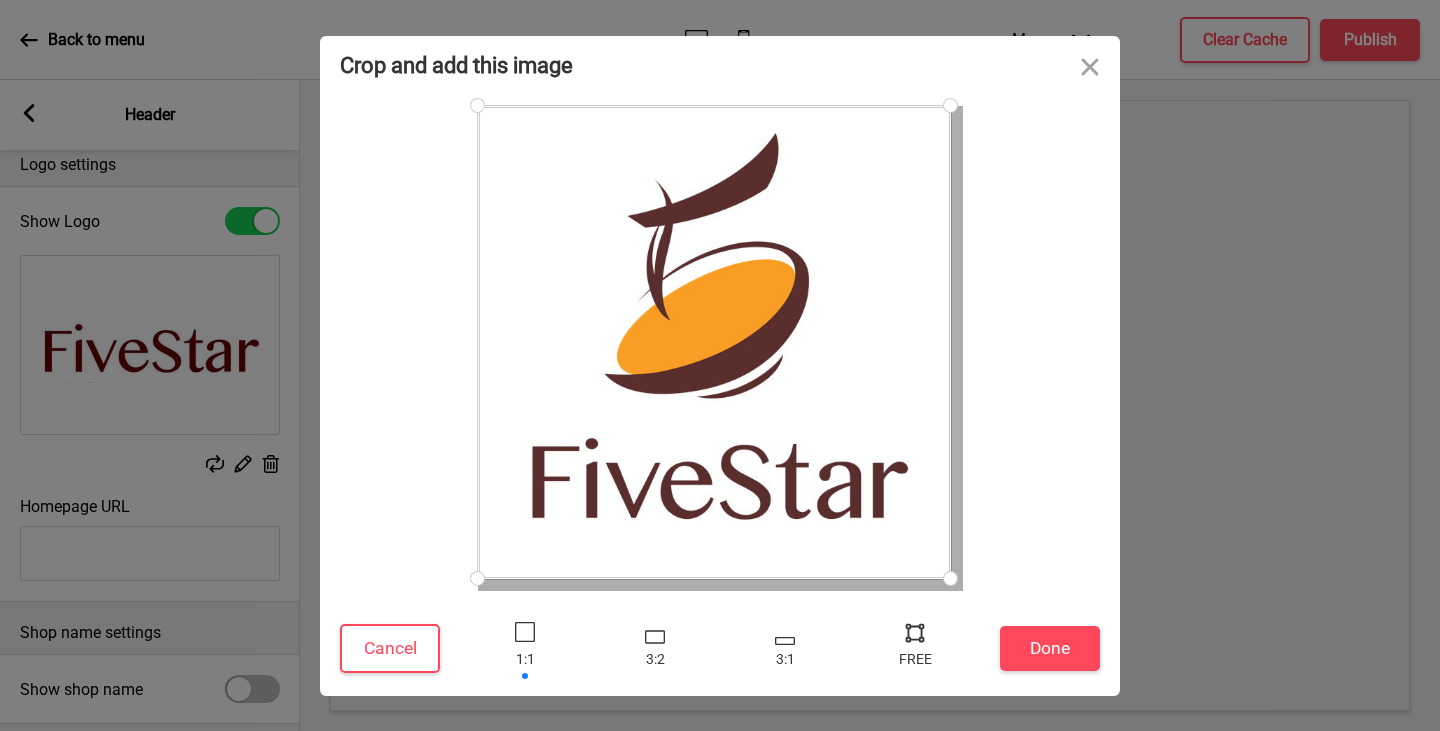 drag, startPoint x: 954, startPoint y: 586, endPoint x: 950, endPoint y: 575, distance: 11.7046995 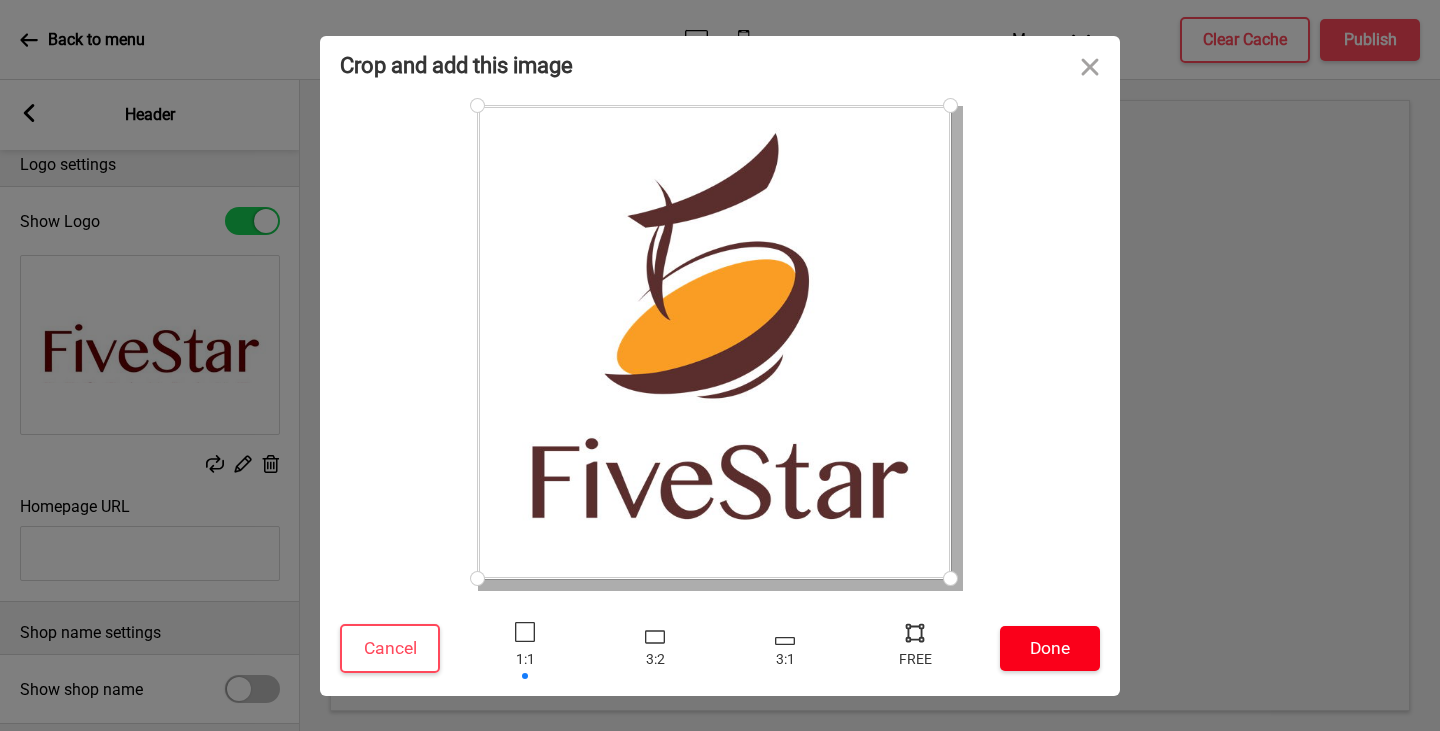 click on "Done" at bounding box center (1050, 648) 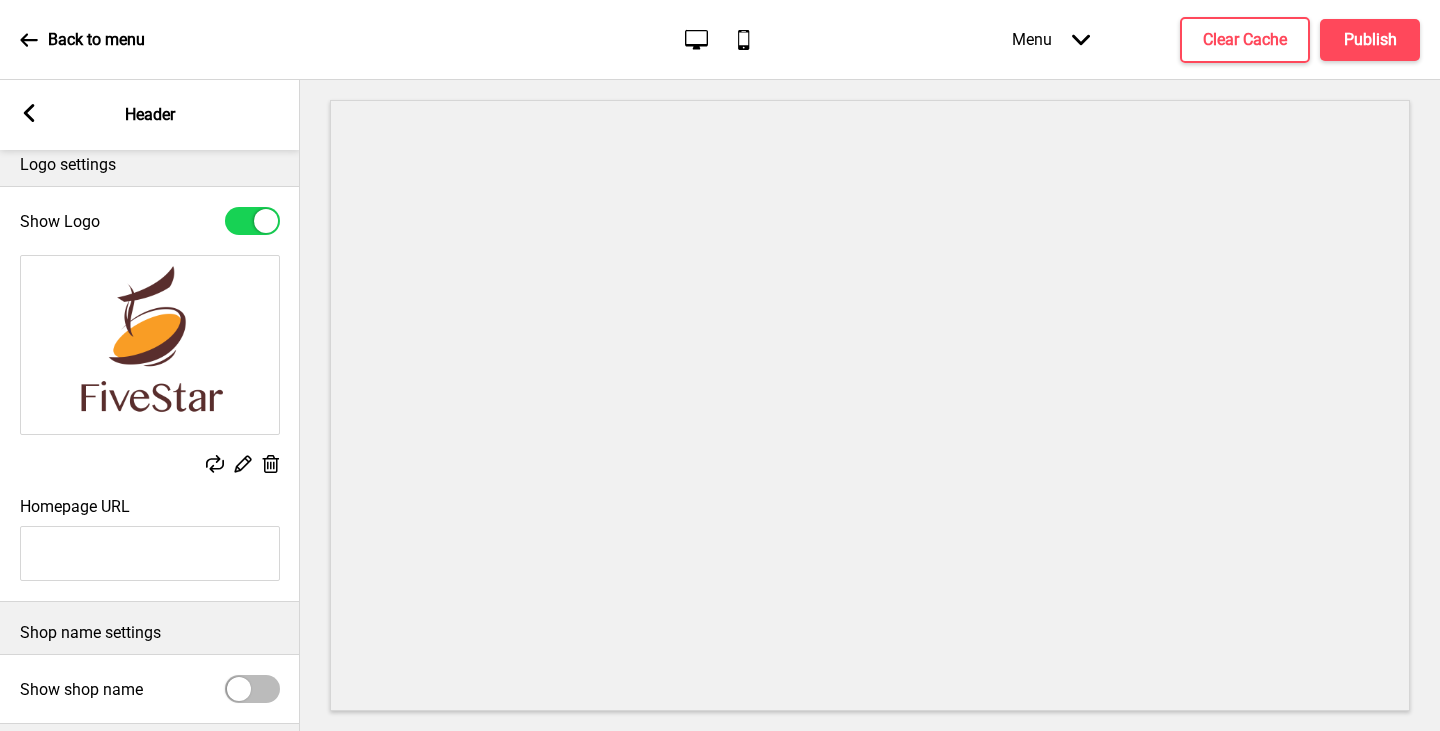 click at bounding box center [29, 113] 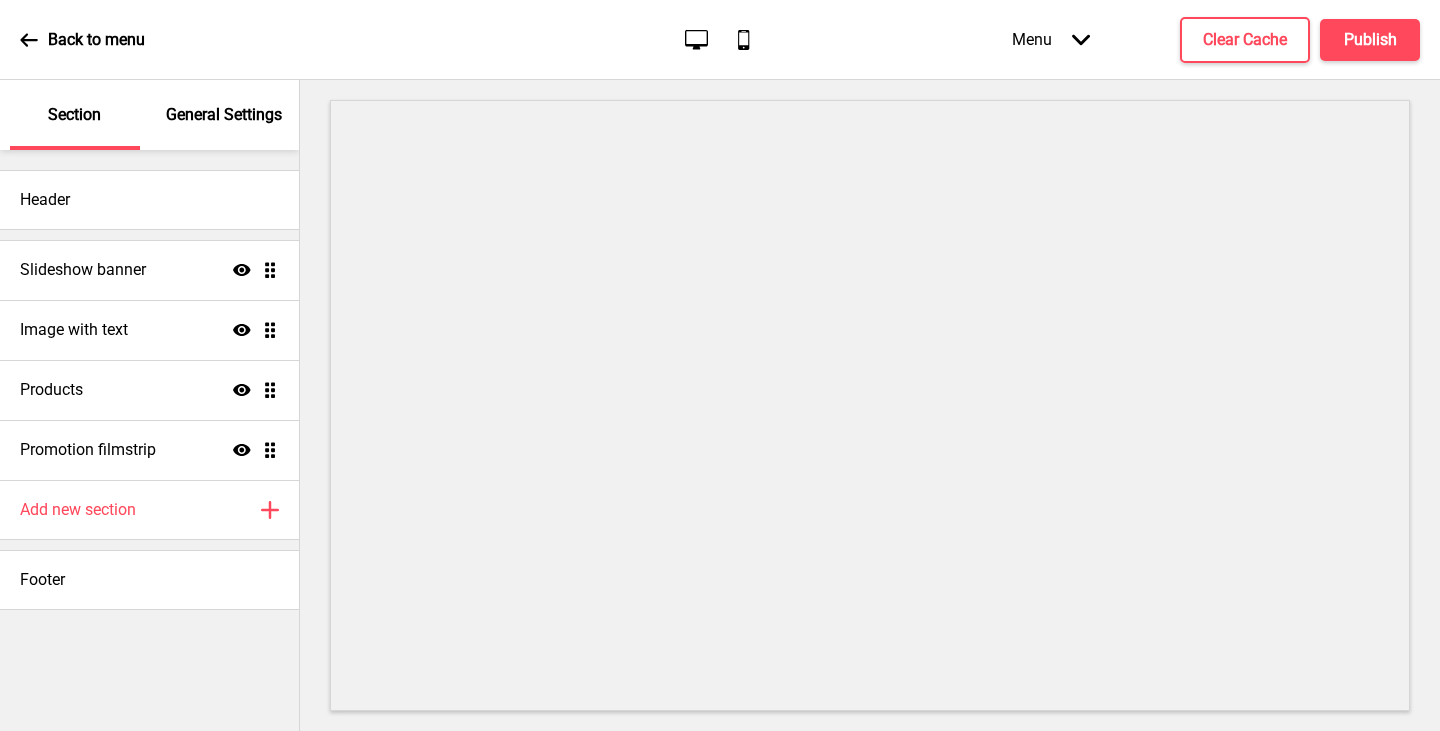 click at bounding box center [29, 40] 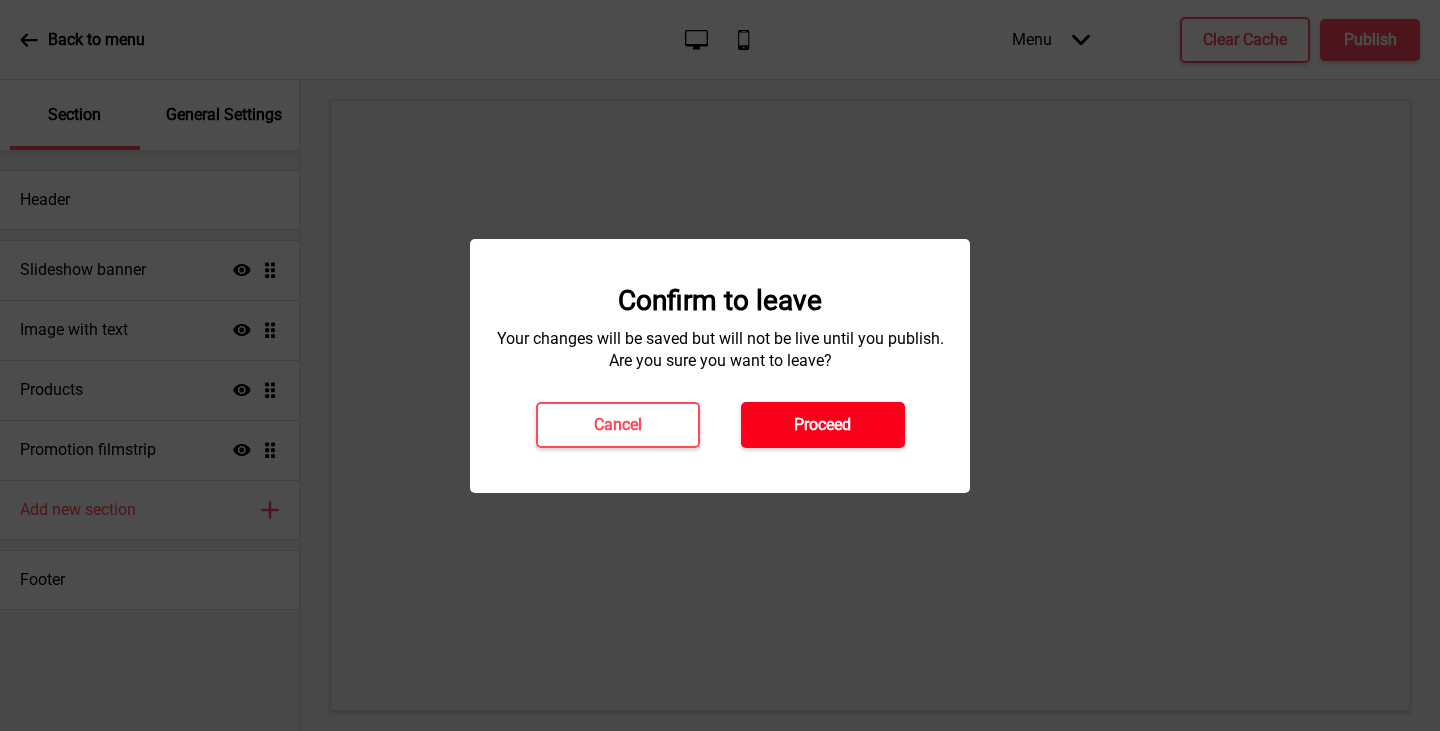 click on "Proceed" at bounding box center [822, 425] 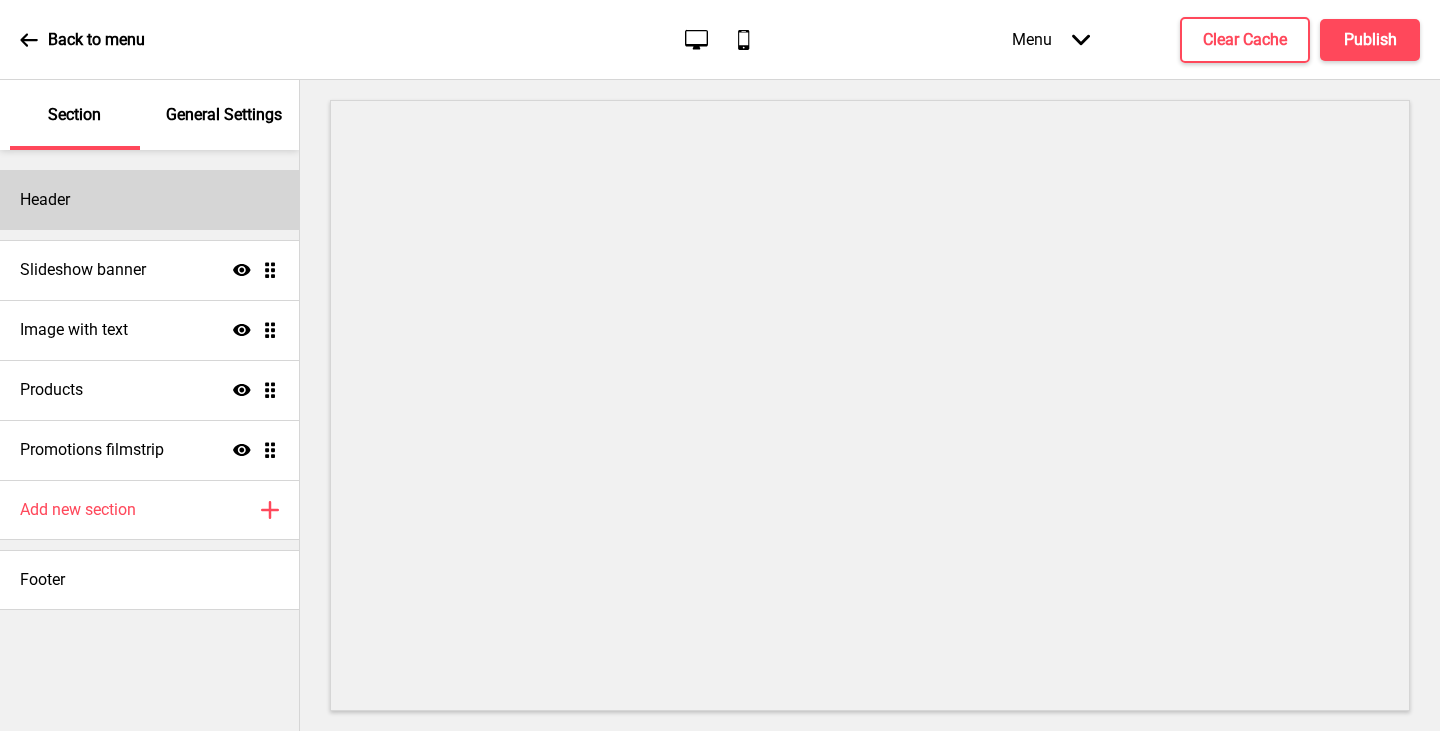 scroll, scrollTop: 0, scrollLeft: 0, axis: both 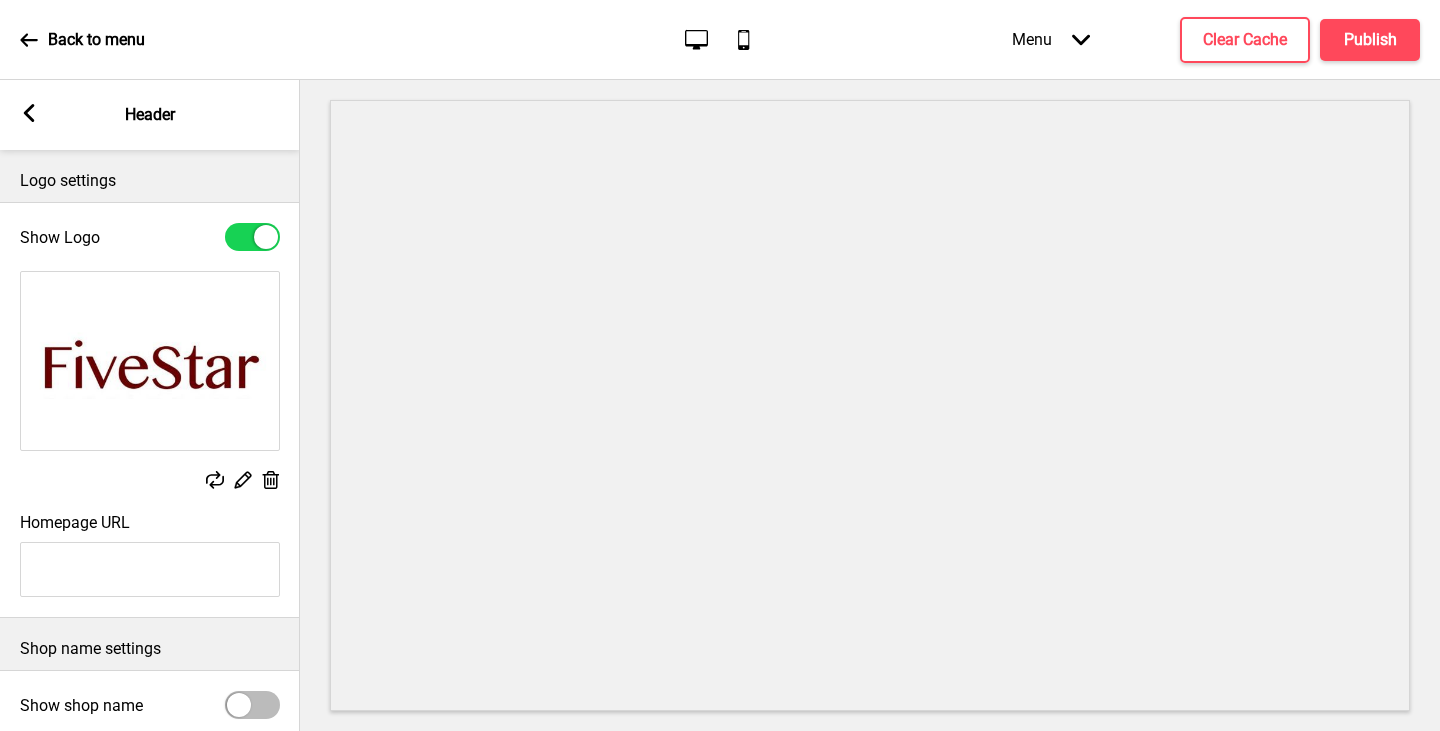 click at bounding box center (215, 480) 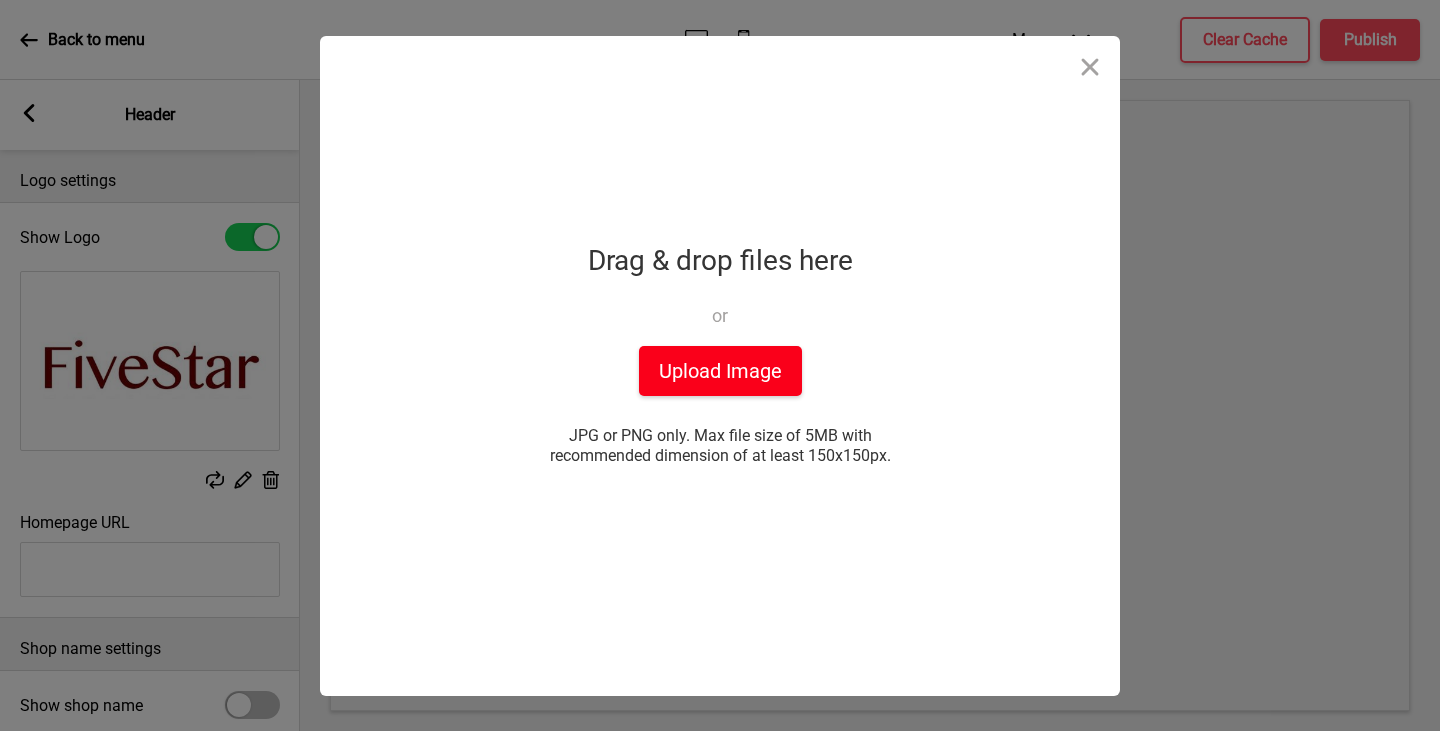 click on "Upload Image" at bounding box center [720, 371] 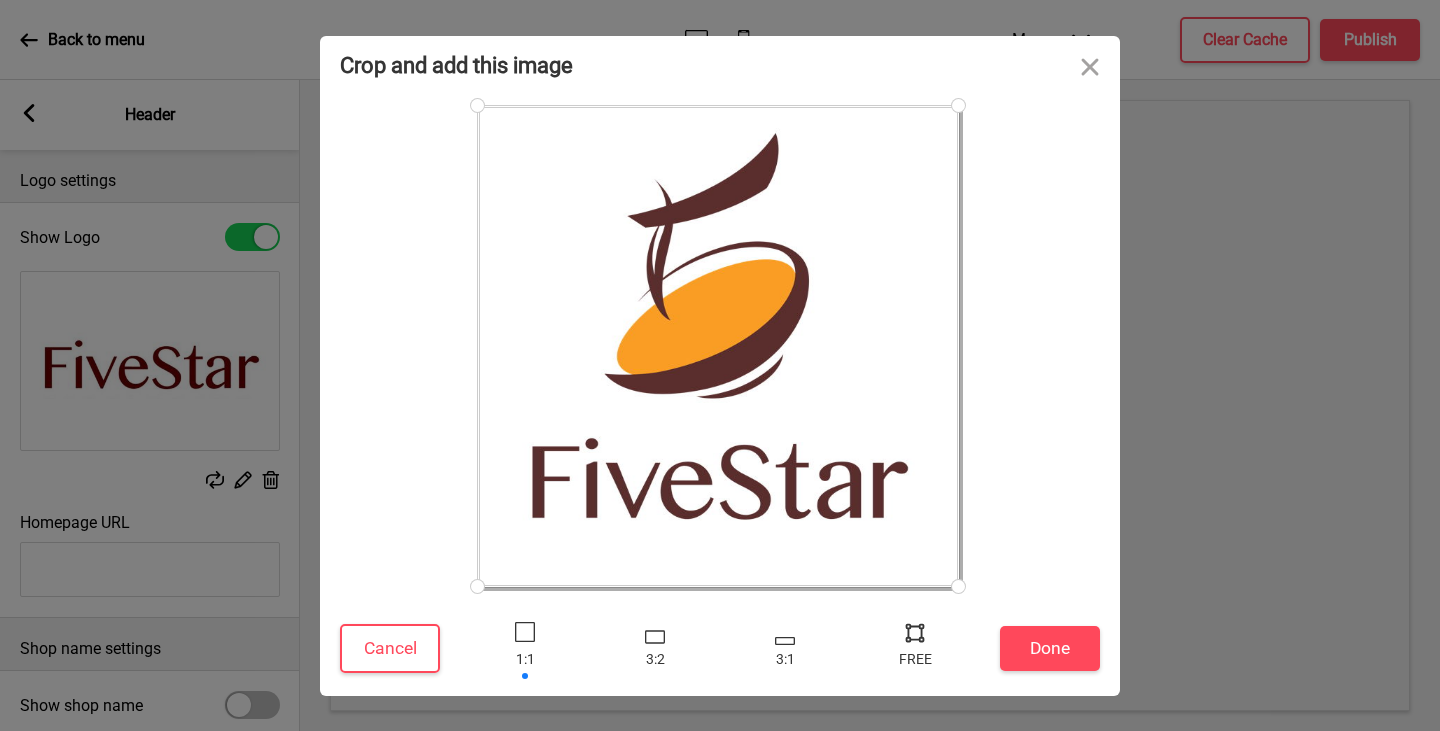 click at bounding box center (958, 586) 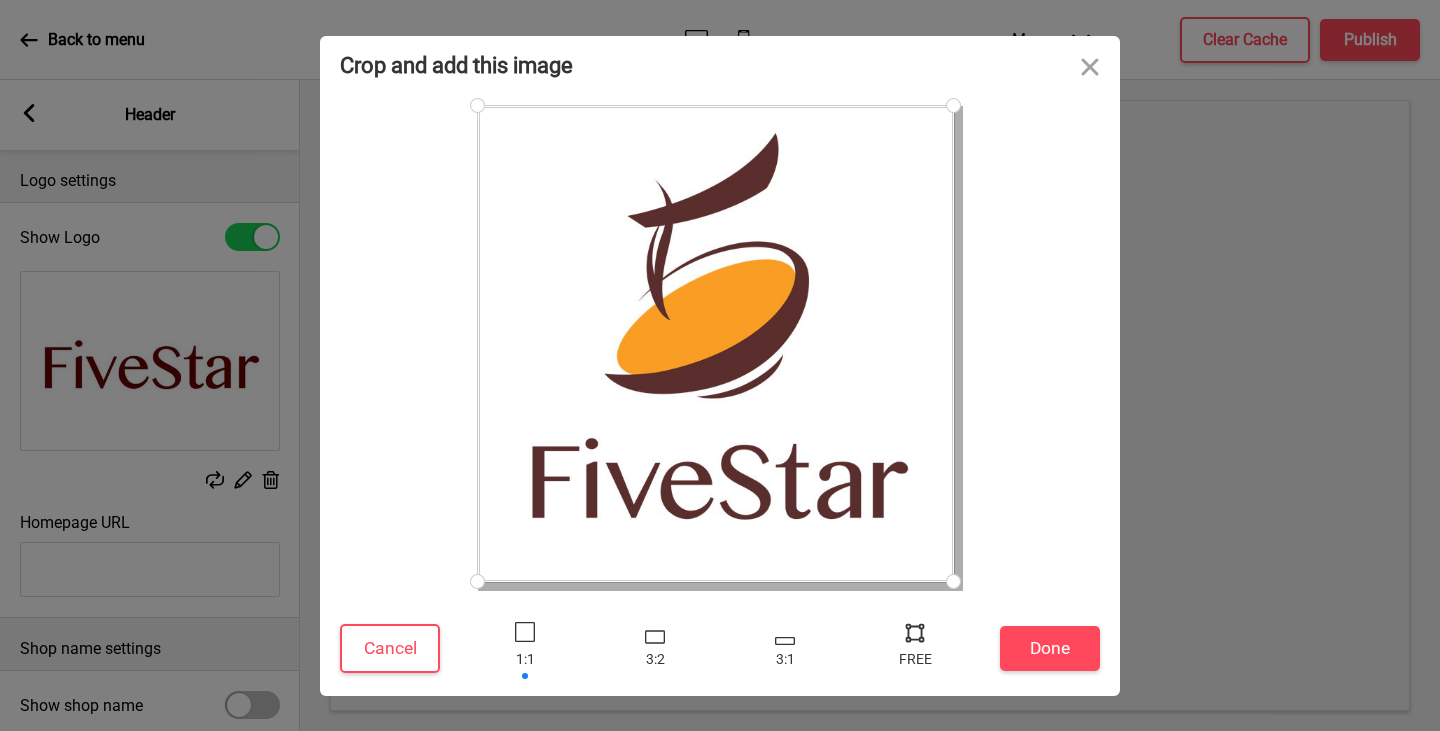 click at bounding box center [953, 581] 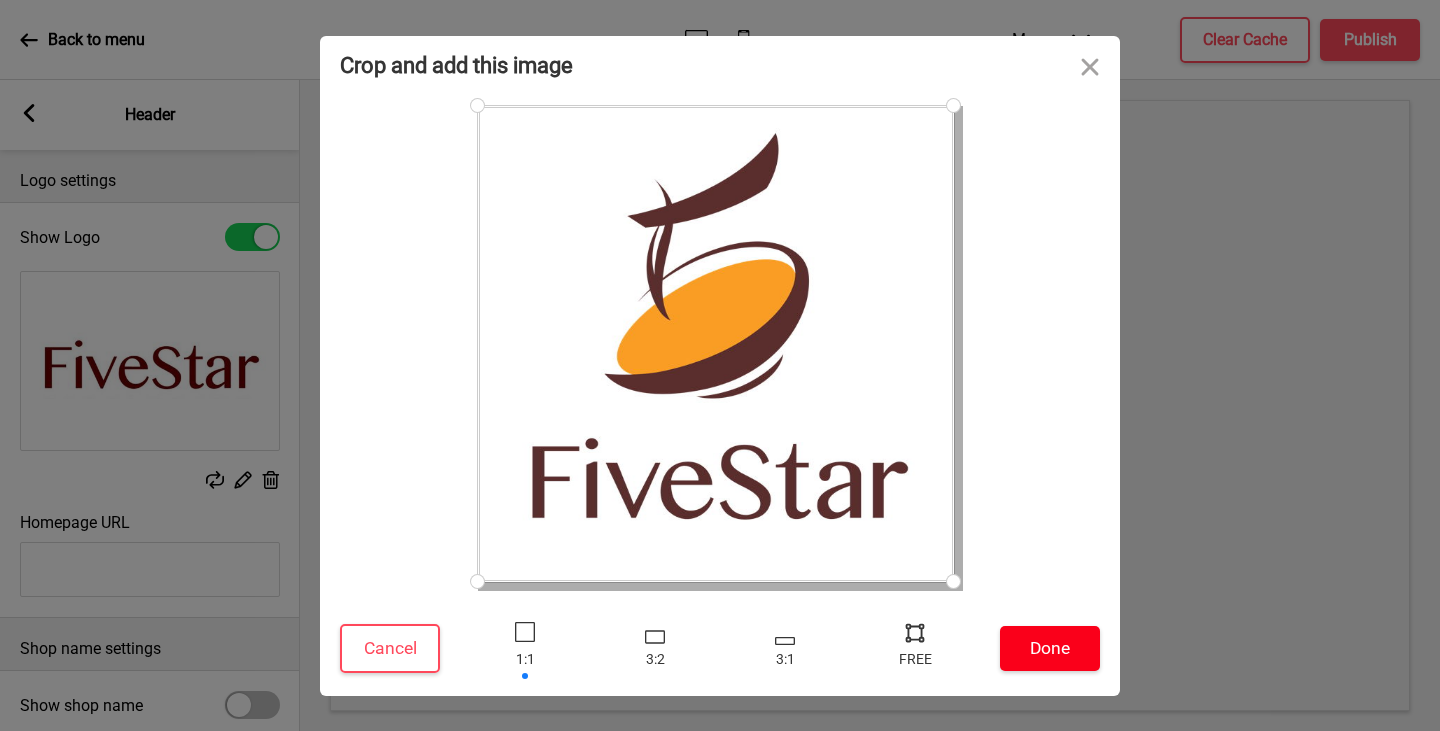 click on "Done" at bounding box center (1050, 648) 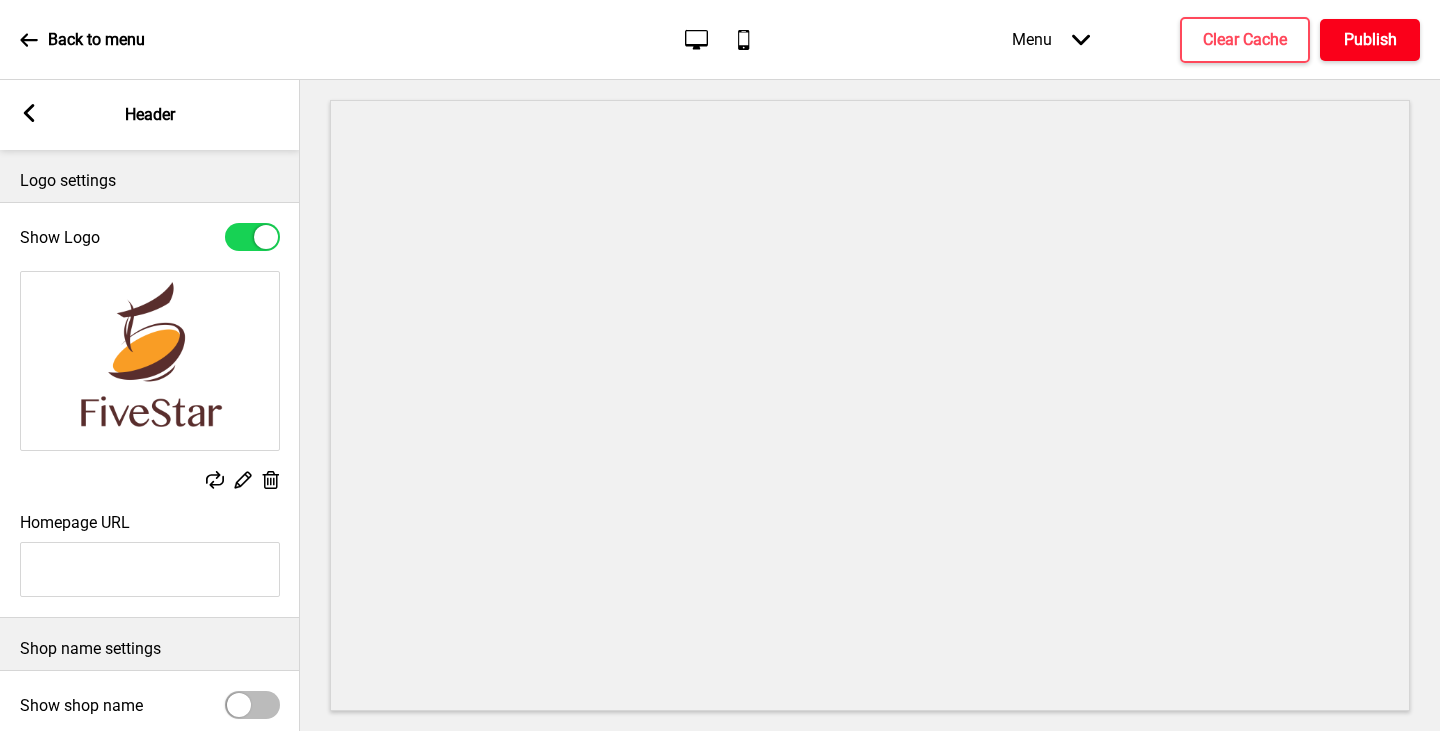 click on "Publish" at bounding box center (1370, 40) 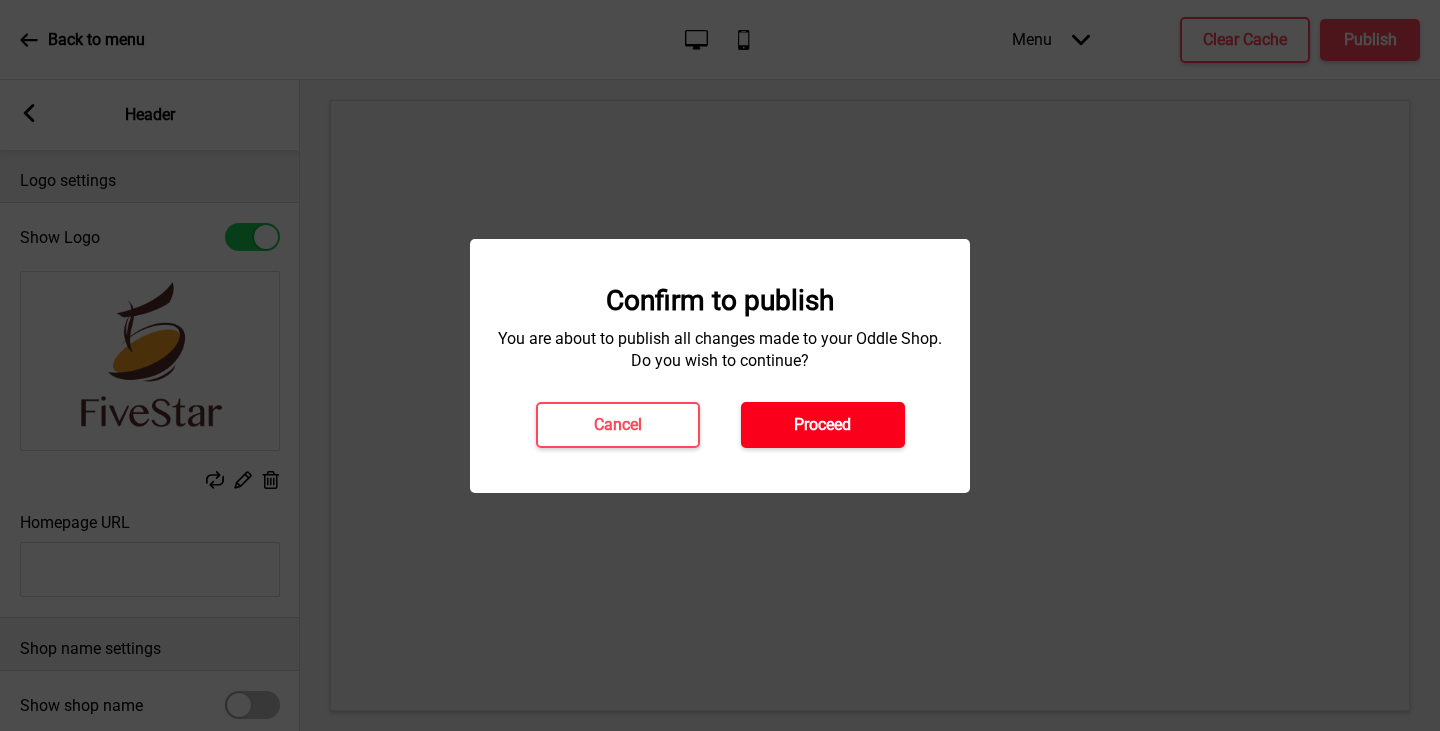 click on "Proceed" at bounding box center [822, 425] 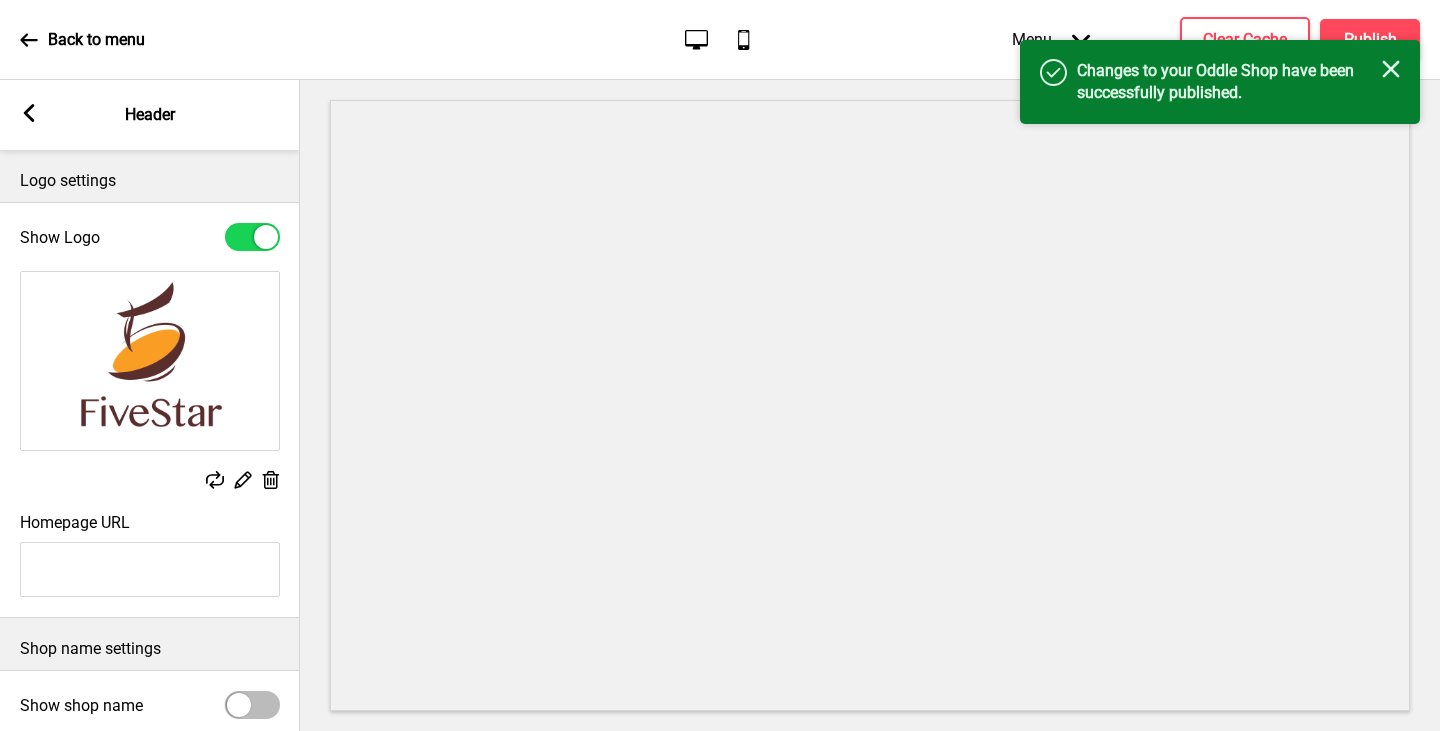 click at bounding box center (29, 113) 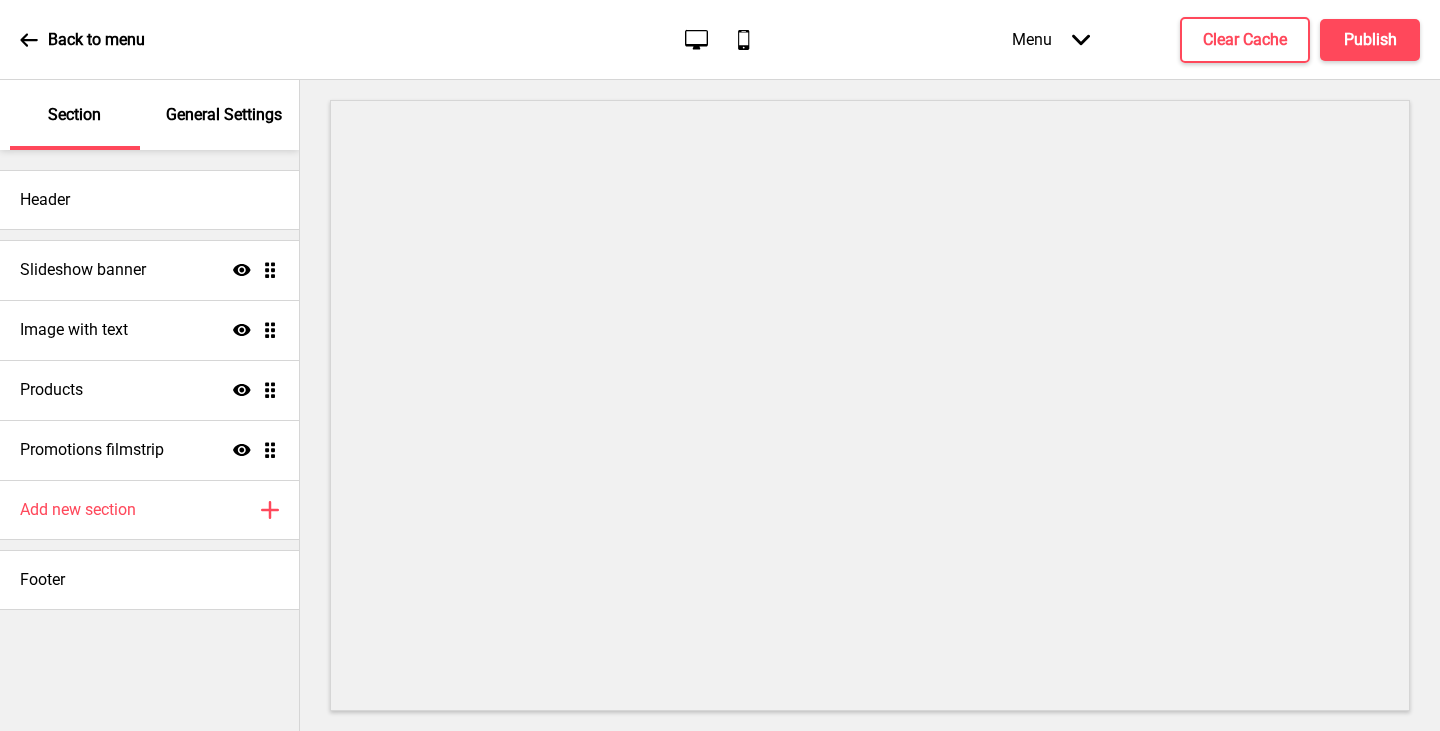 click on "Back to menu" at bounding box center (82, 40) 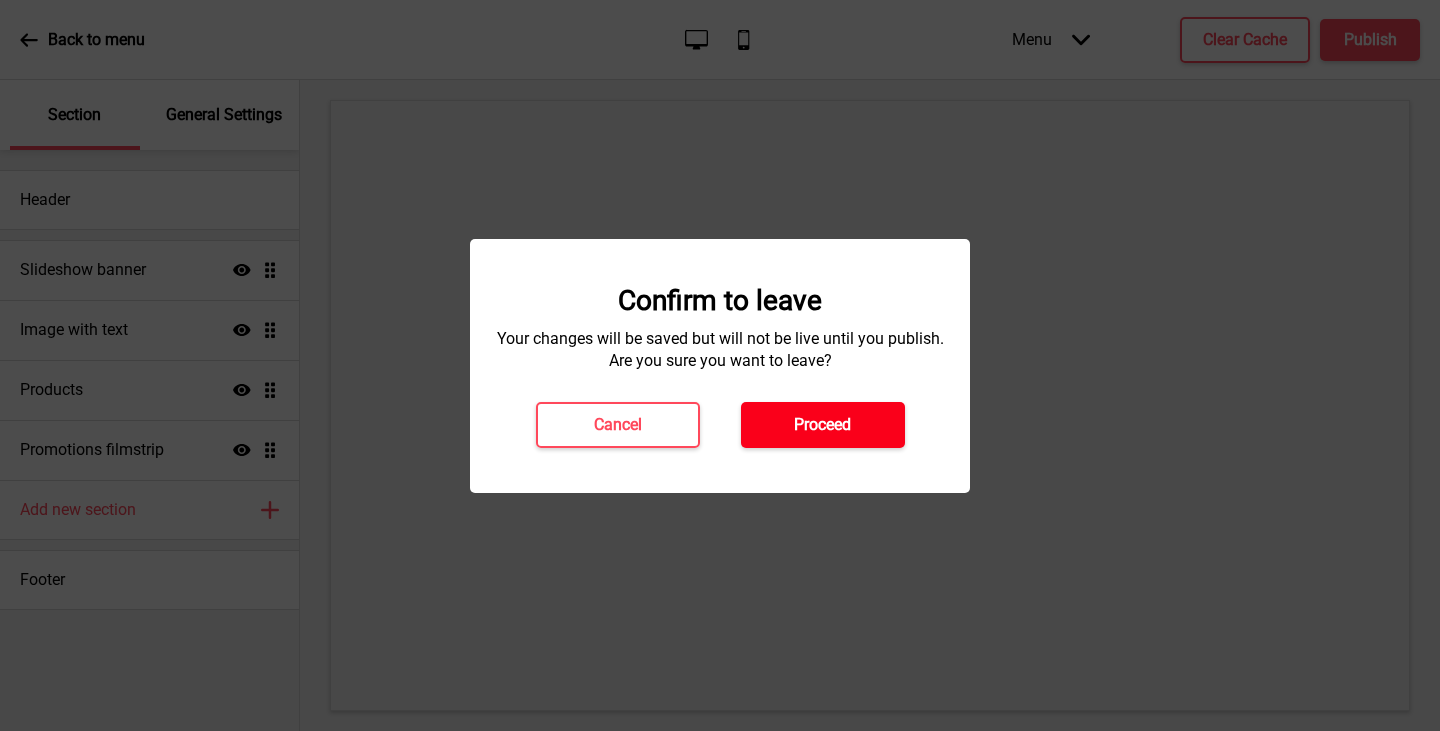 click on "Proceed" at bounding box center (822, 425) 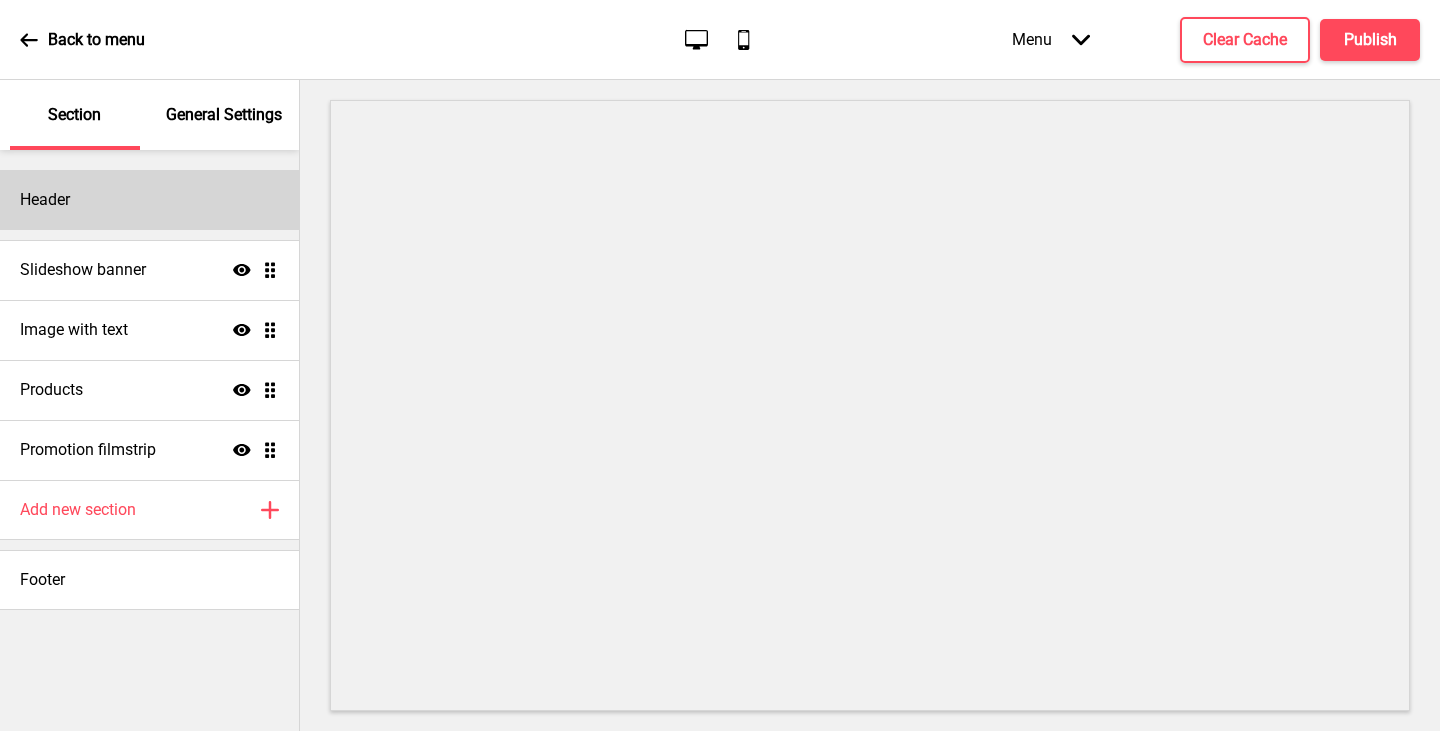 scroll, scrollTop: 0, scrollLeft: 0, axis: both 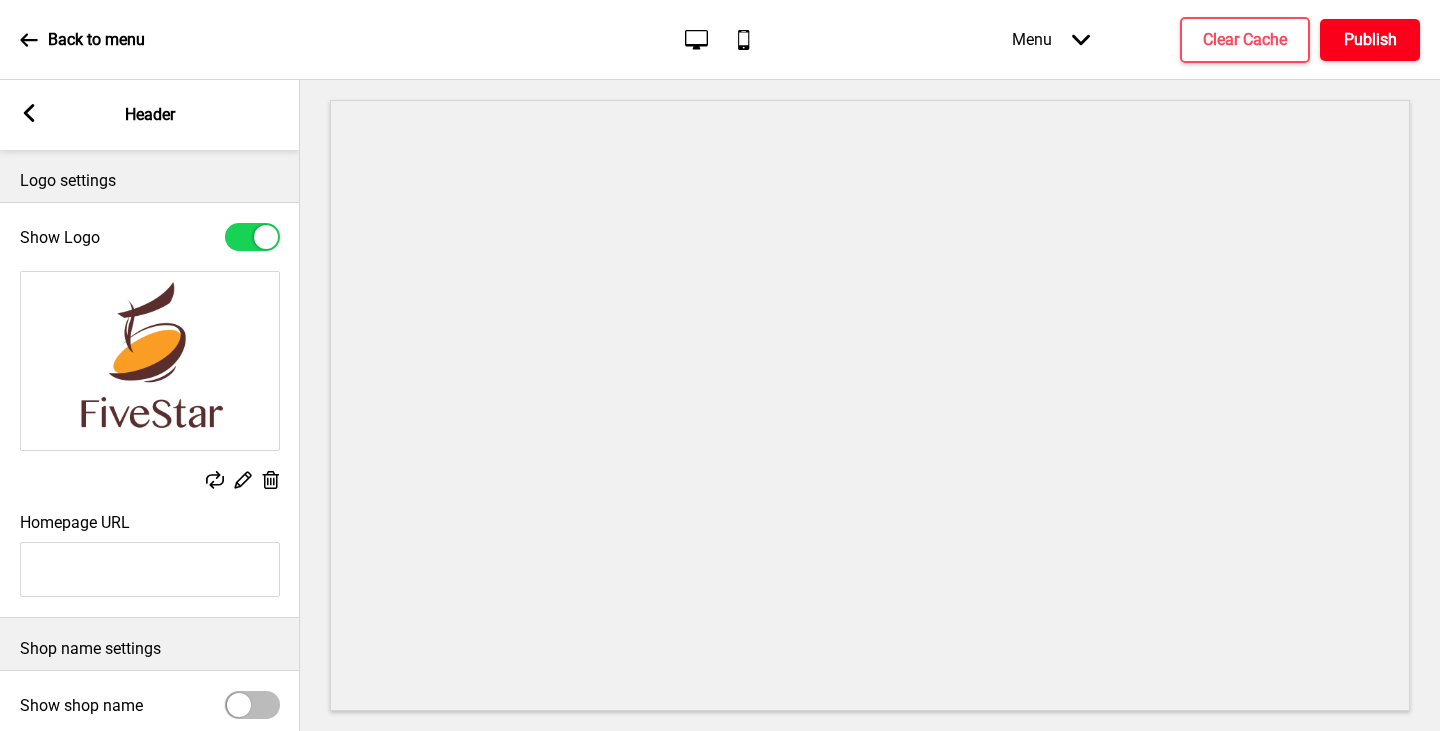 click on "Publish" at bounding box center (1370, 40) 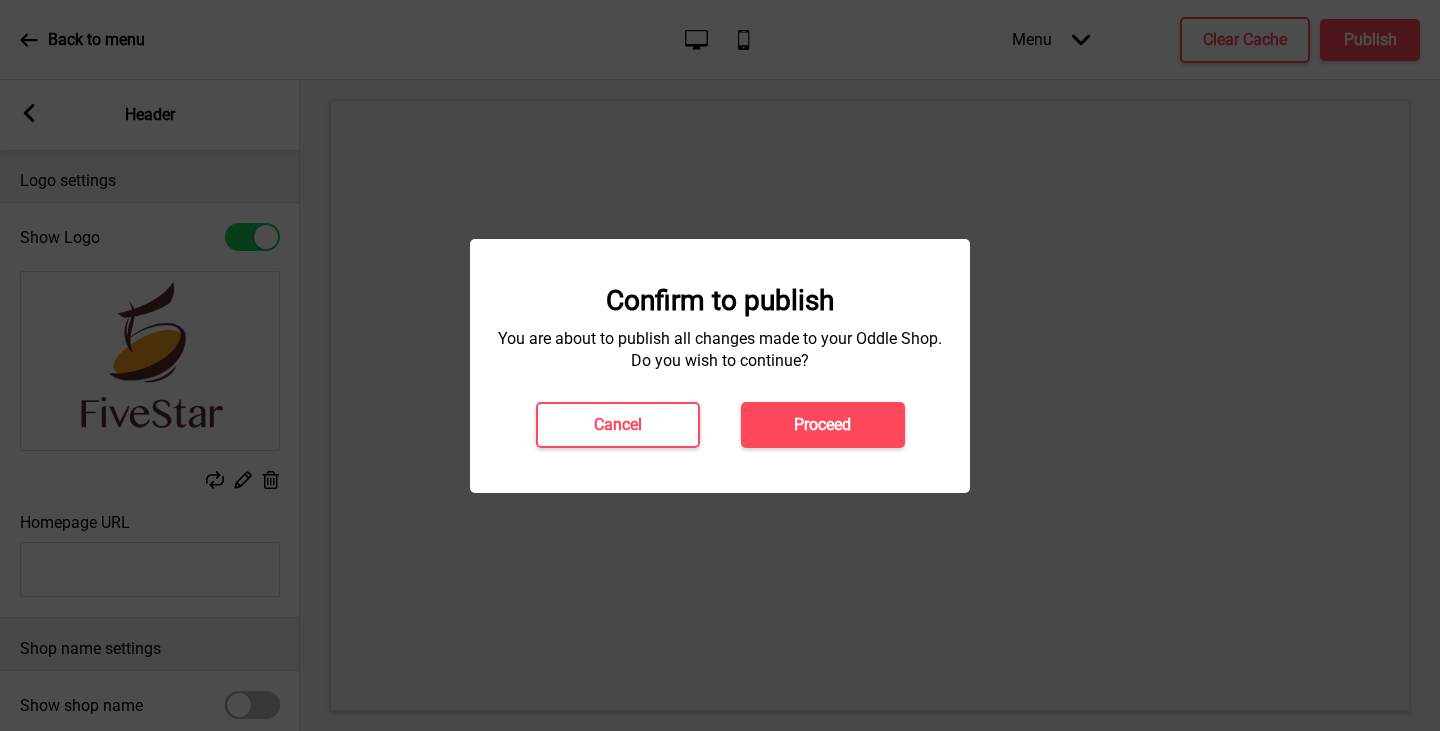 click on "Proceed" at bounding box center (823, 425) 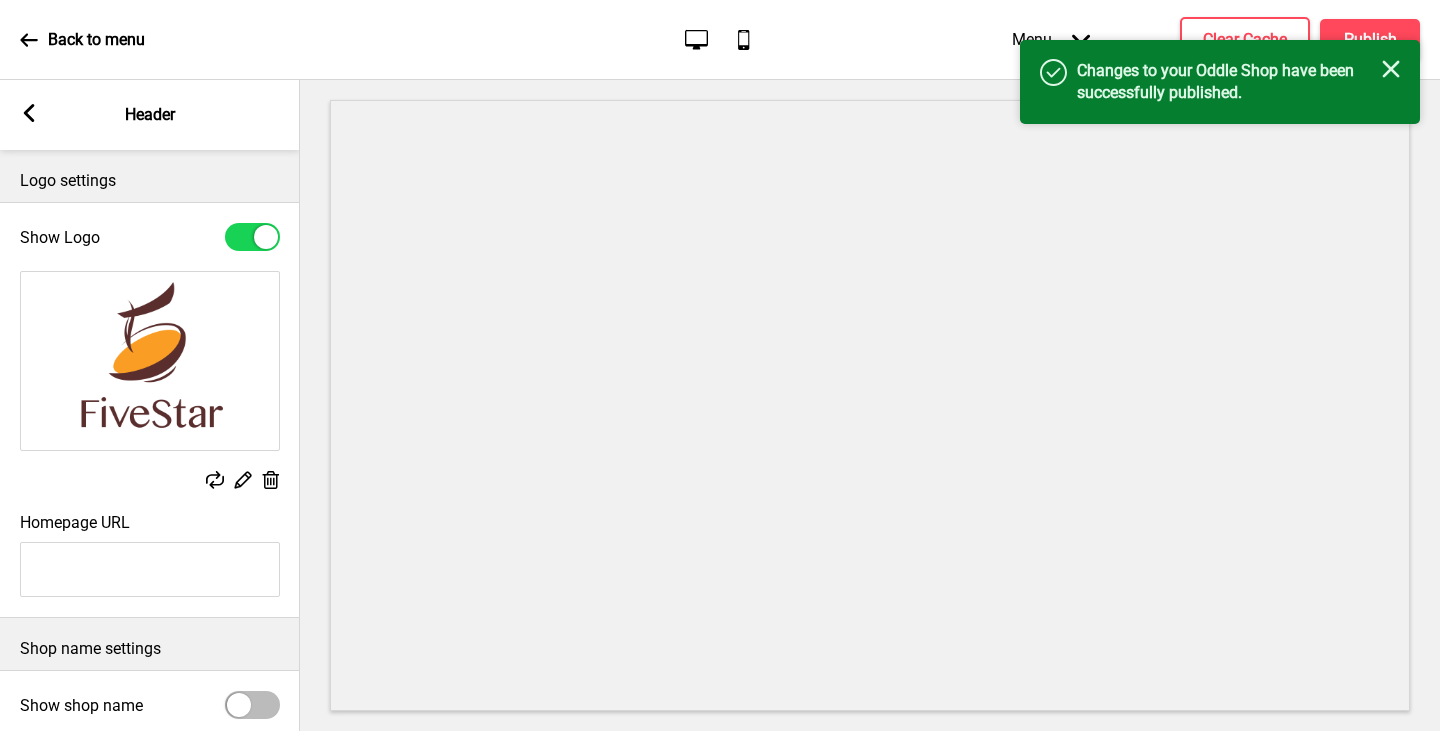 click at bounding box center [28, 39] 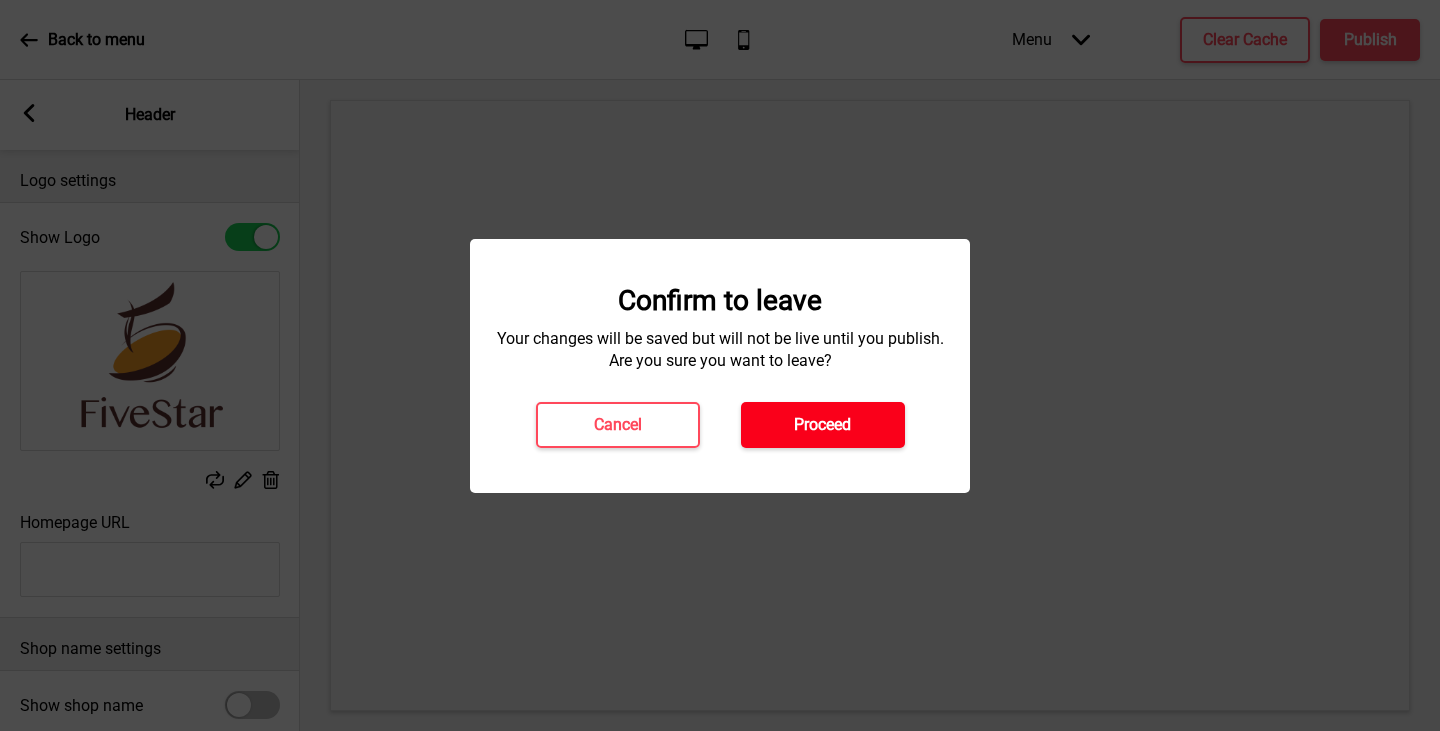 click on "Proceed" at bounding box center [822, 425] 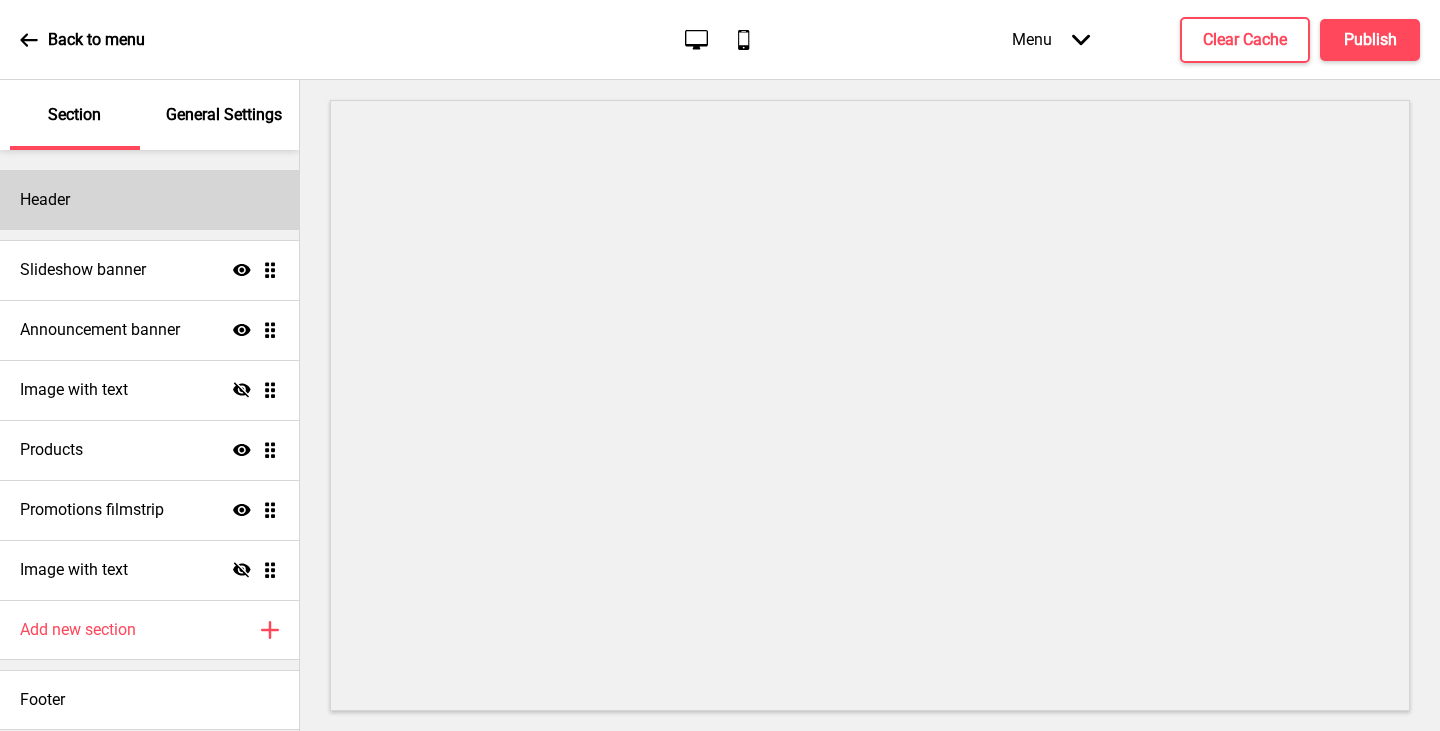 scroll, scrollTop: 0, scrollLeft: 0, axis: both 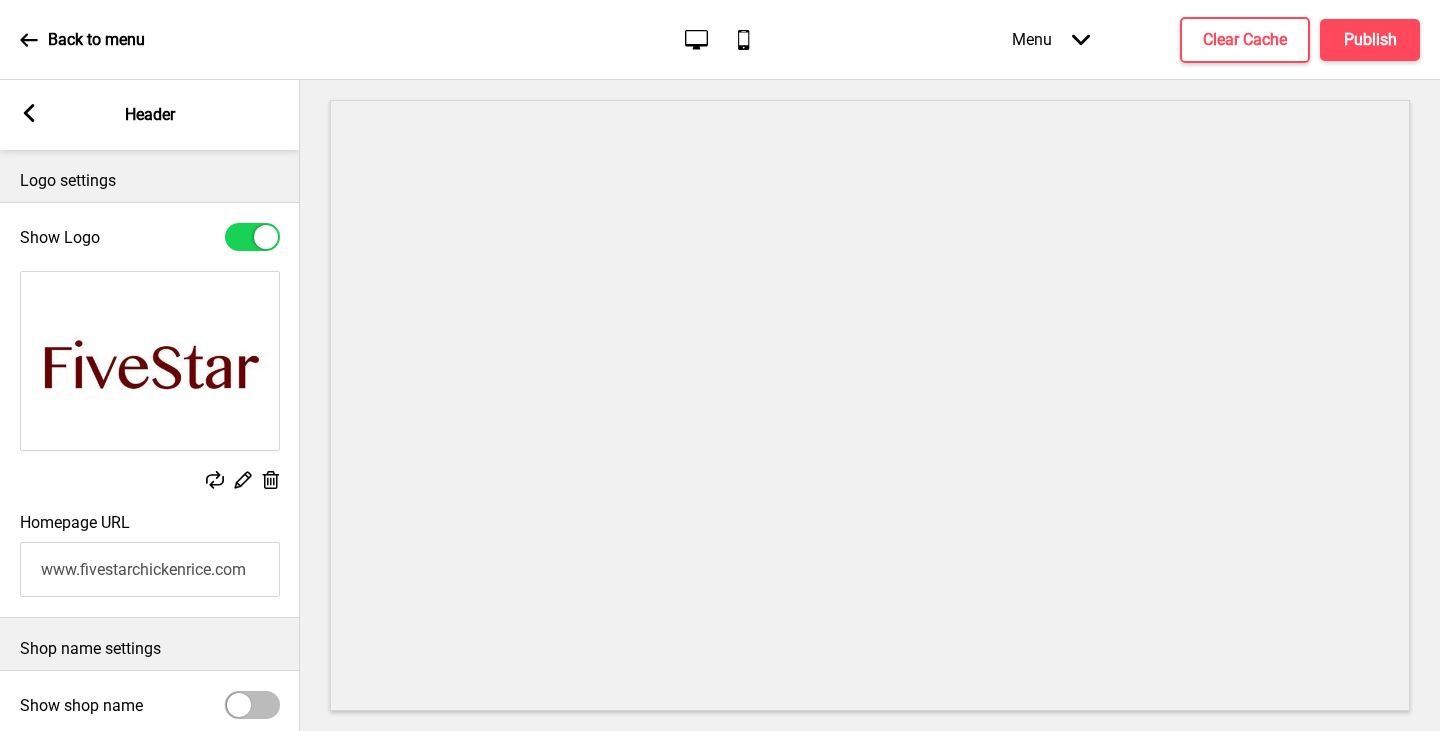 click at bounding box center (215, 480) 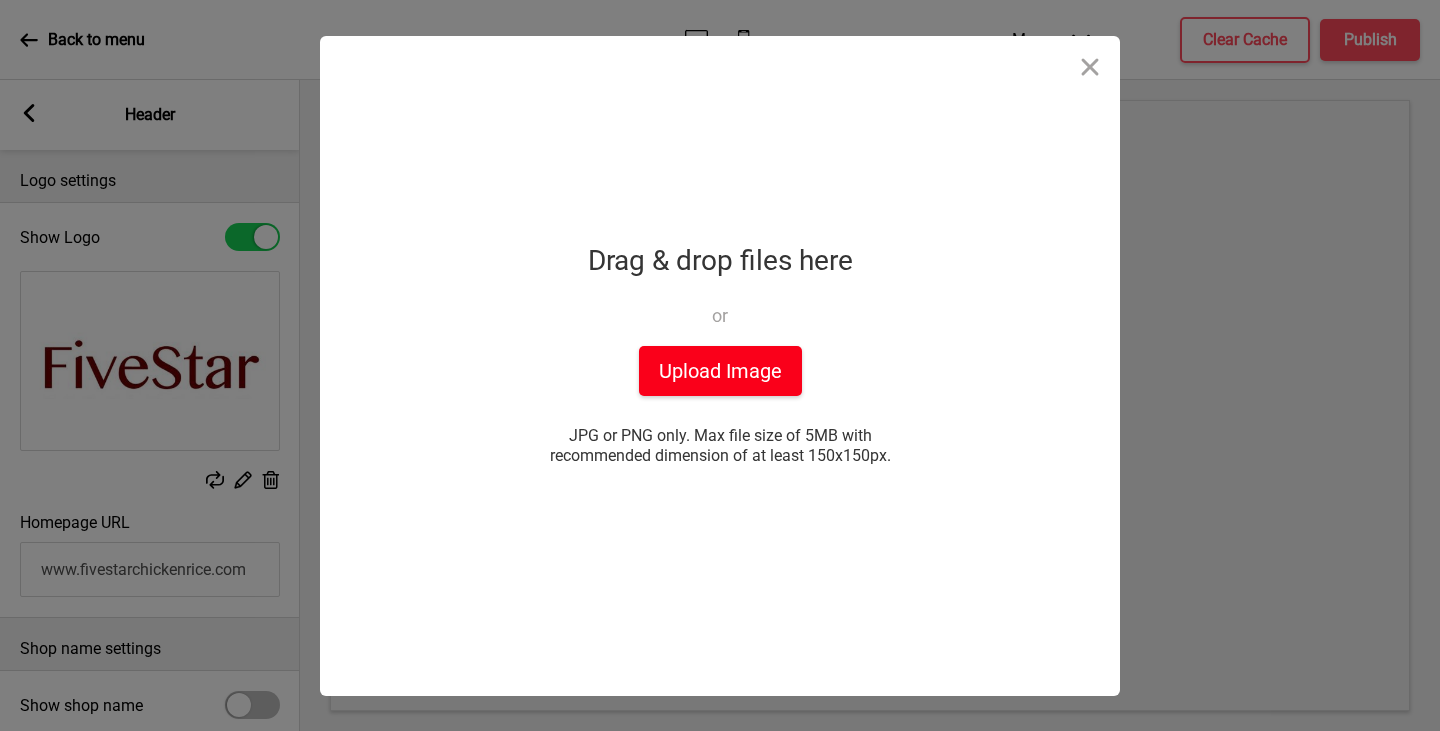 click on "Upload Image" at bounding box center [720, 371] 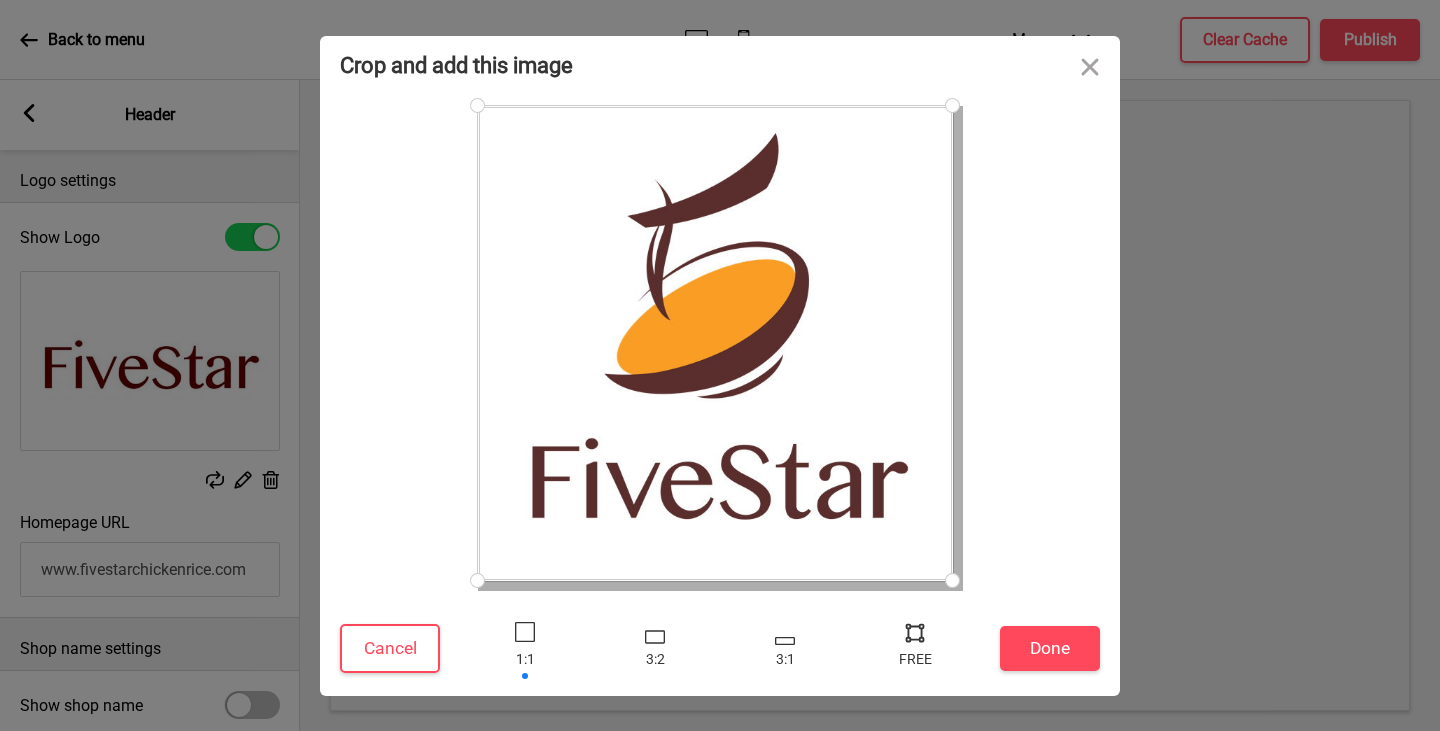 drag, startPoint x: 965, startPoint y: 593, endPoint x: 952, endPoint y: 580, distance: 18.384777 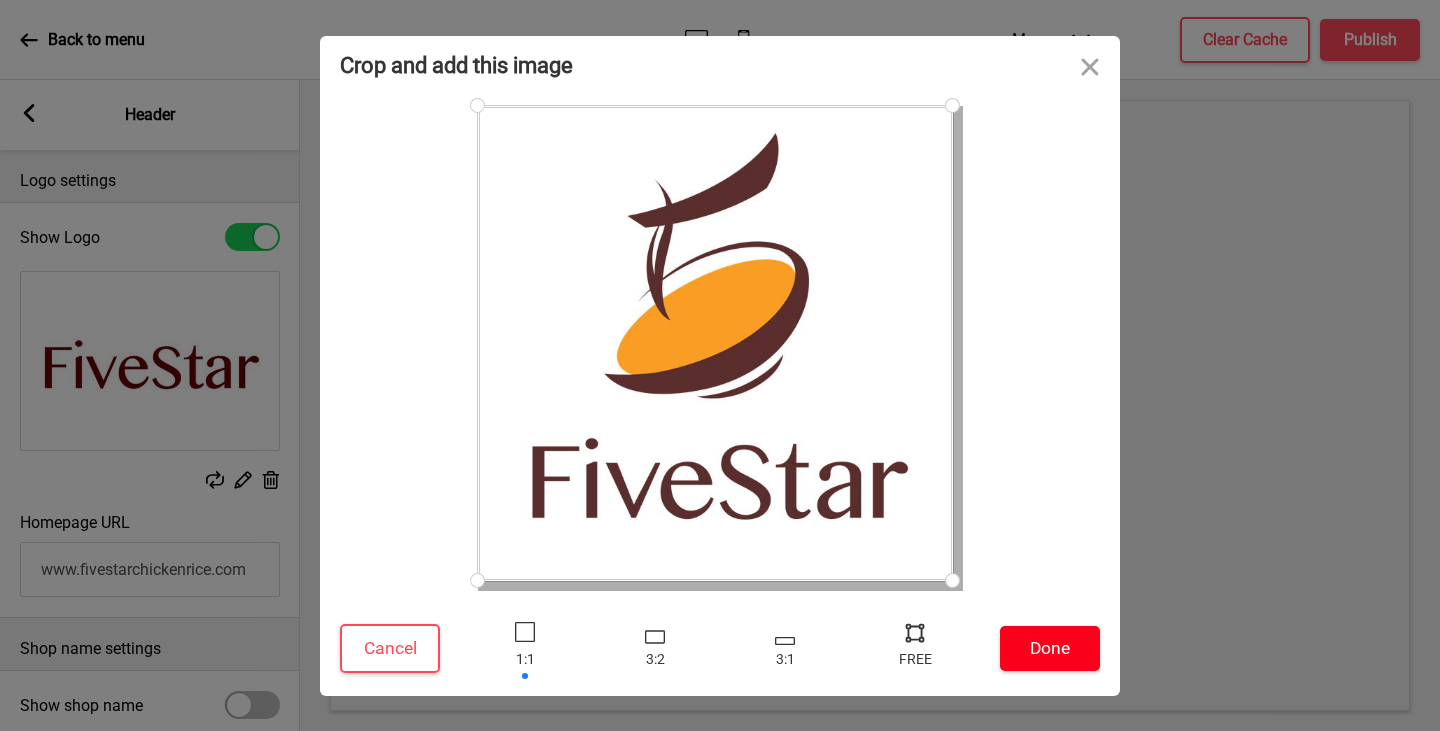 click on "Done" at bounding box center [1050, 648] 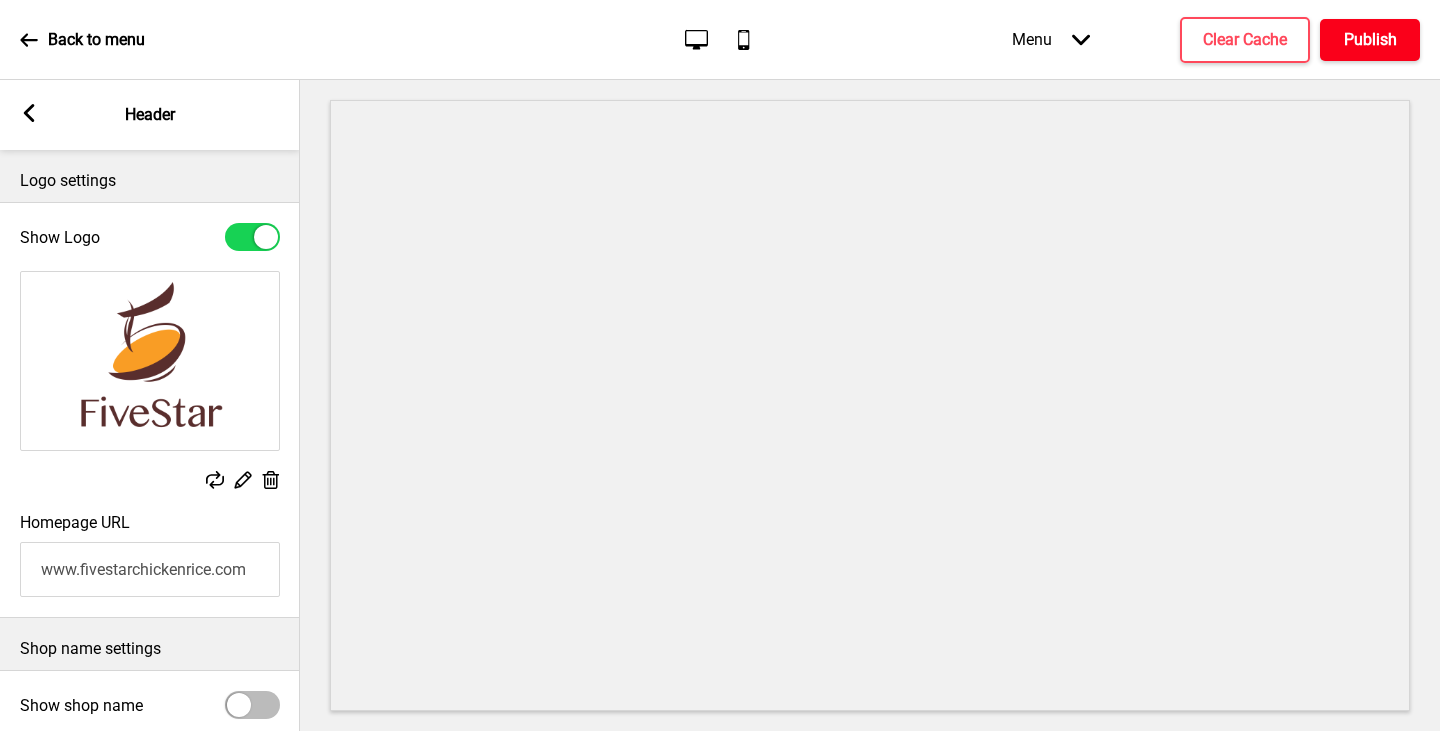 click on "Publish" at bounding box center (1370, 40) 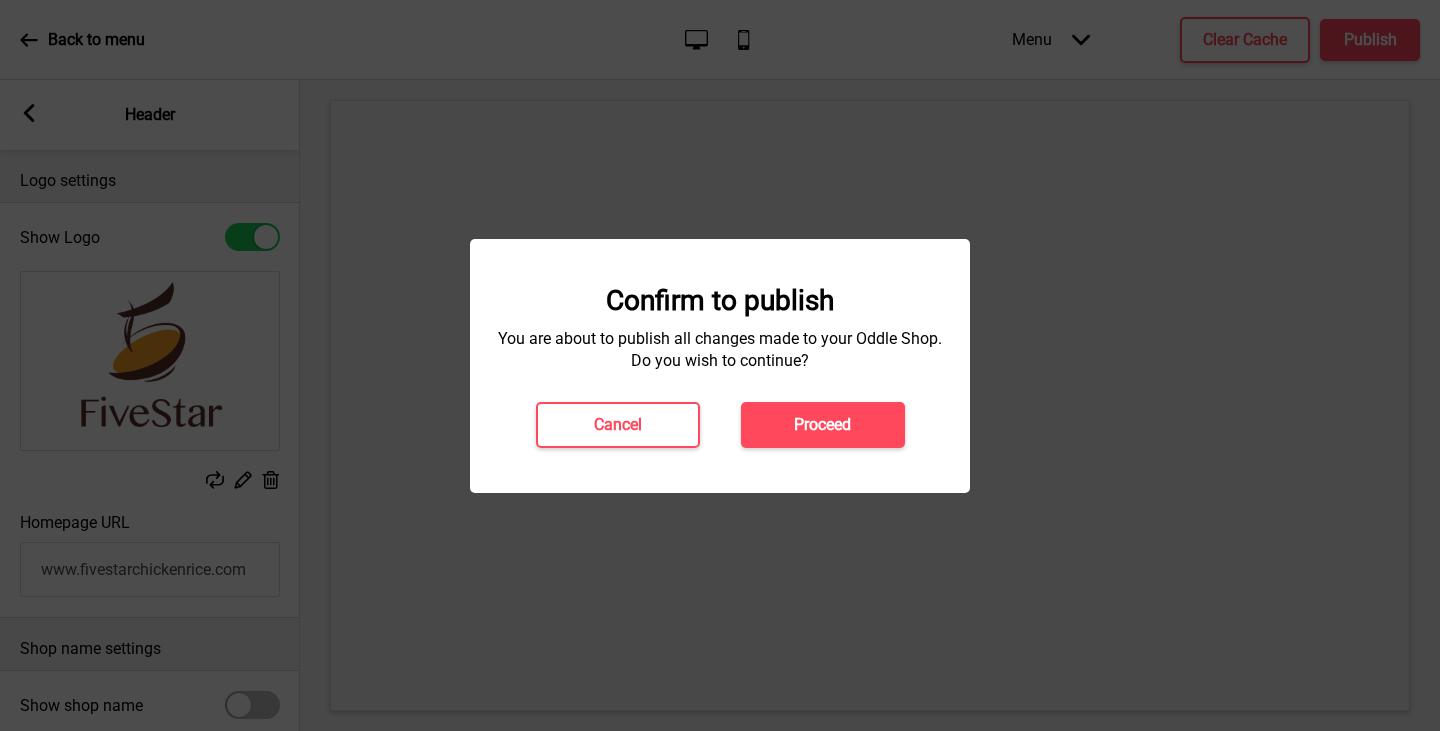 click on "Proceed" at bounding box center [822, 425] 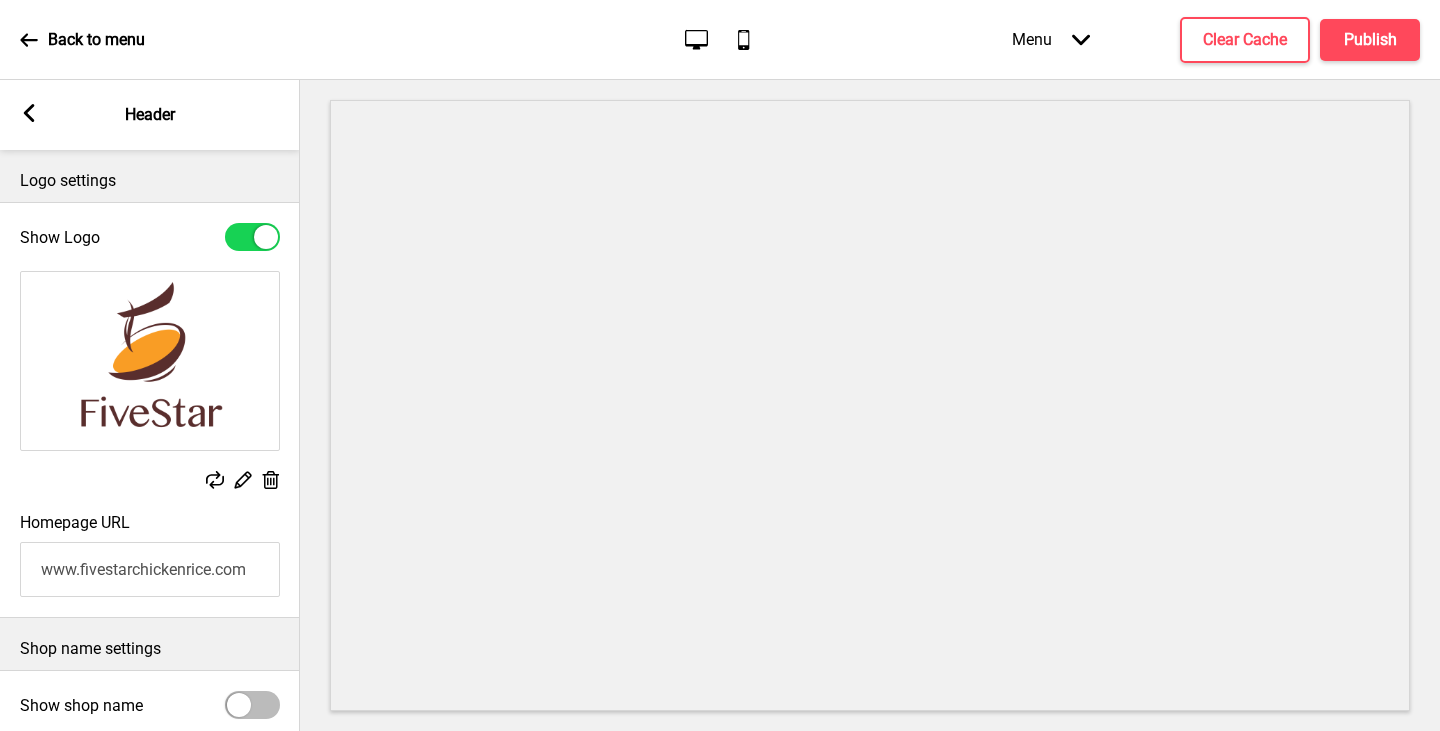 click at bounding box center [29, 113] 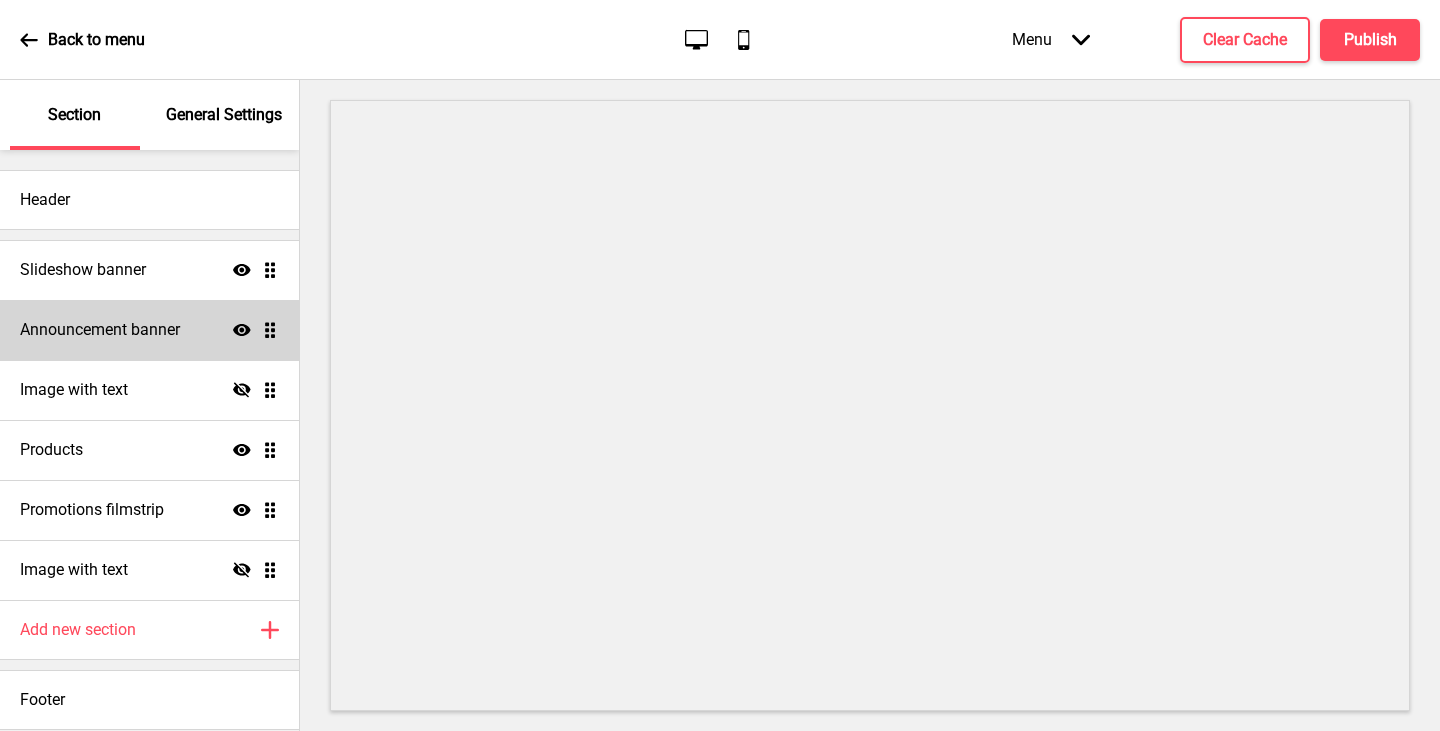 click on "Announcement banner" at bounding box center [83, 270] 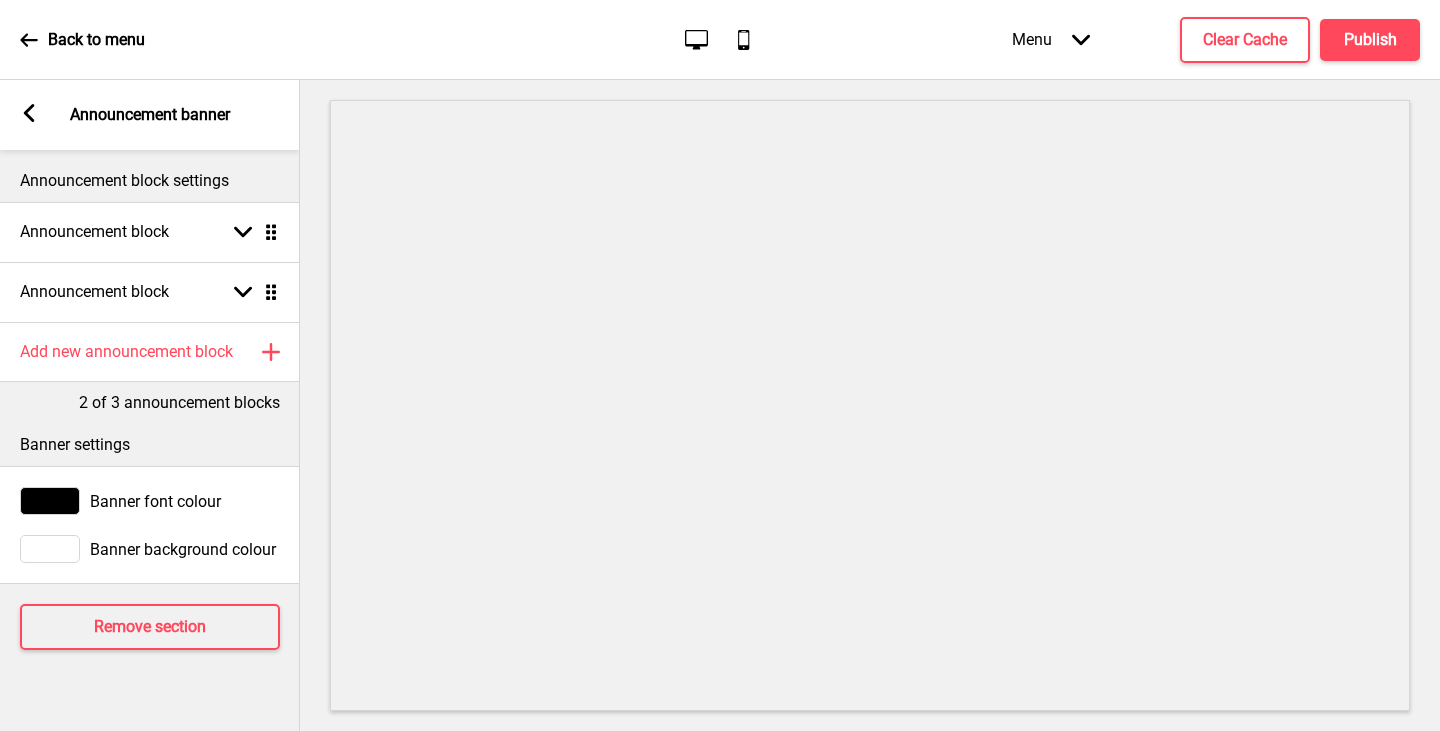 click on "Arrow left Announcement banner" at bounding box center [150, 115] 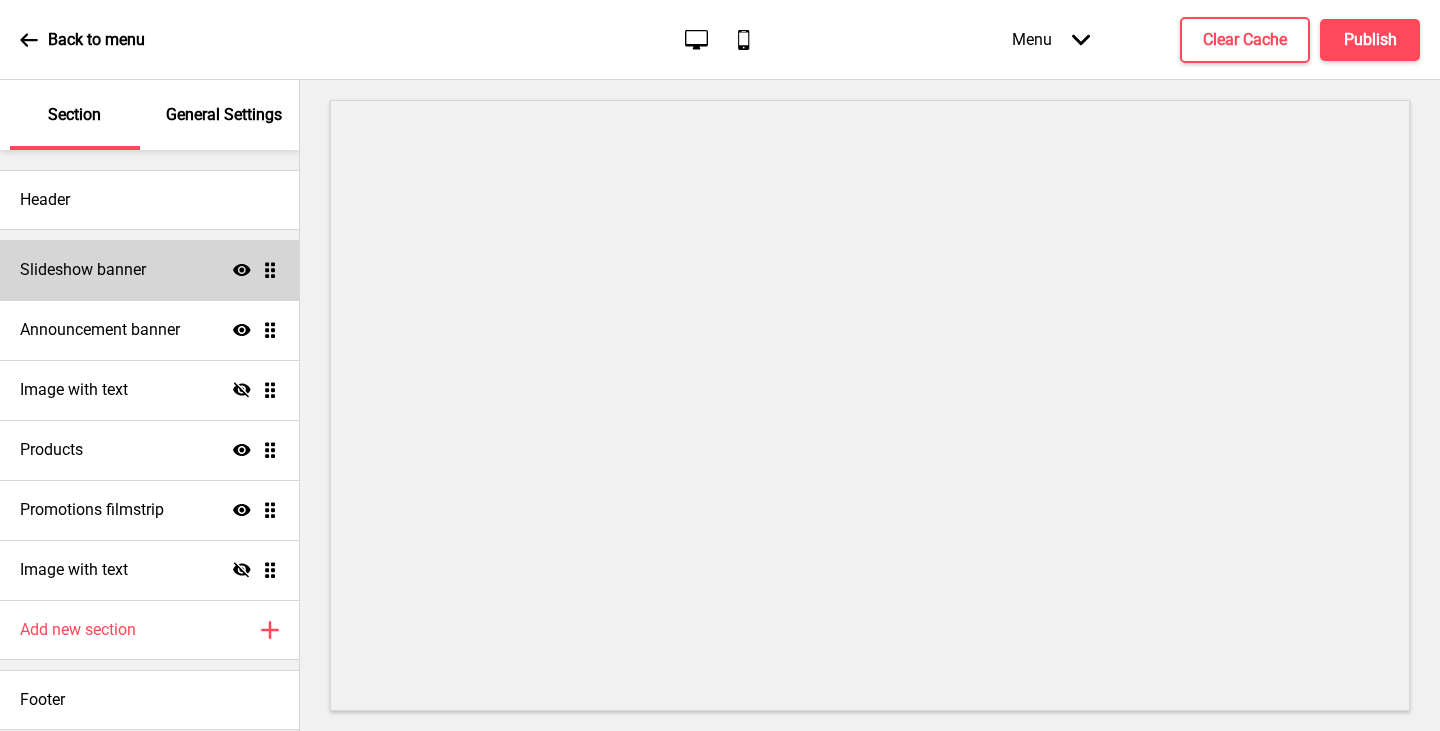 click on "Slideshow banner" at bounding box center (83, 270) 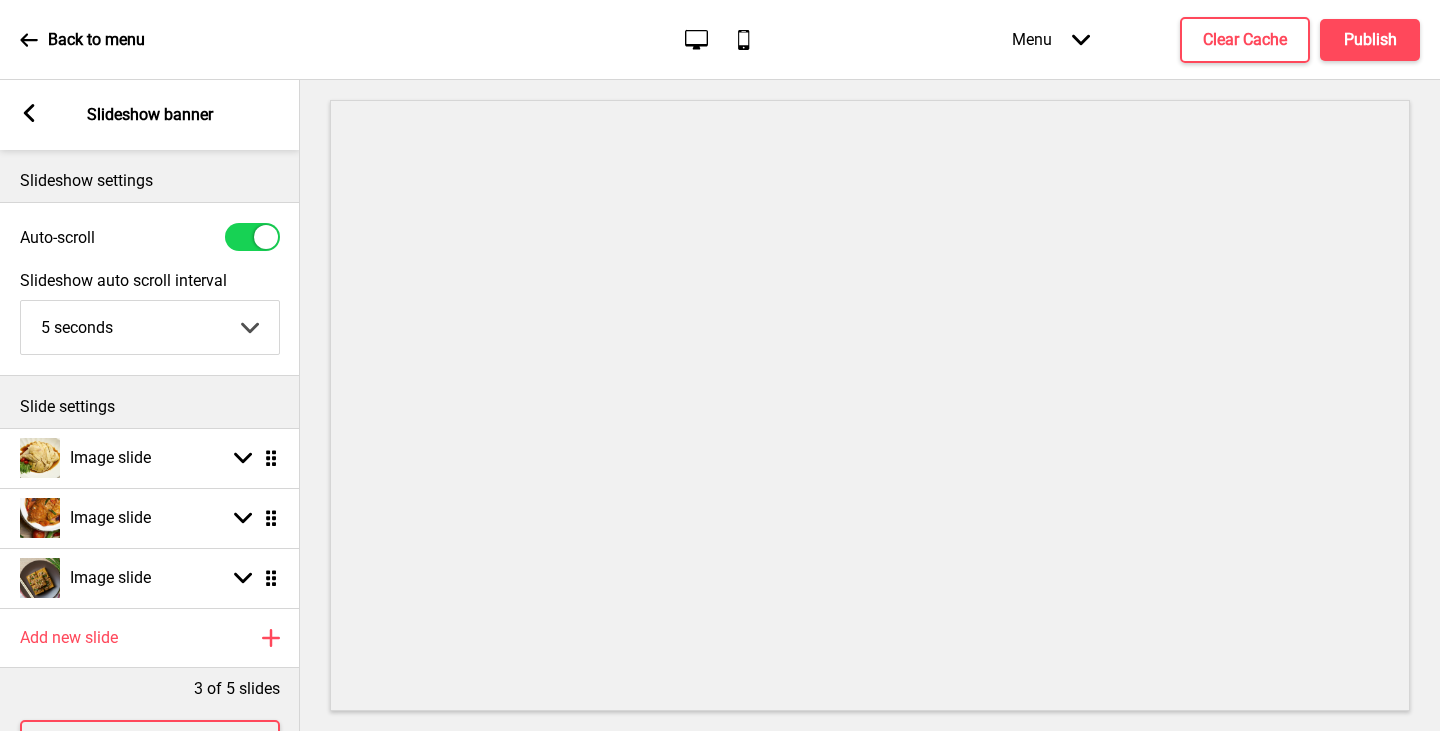 click at bounding box center [29, 113] 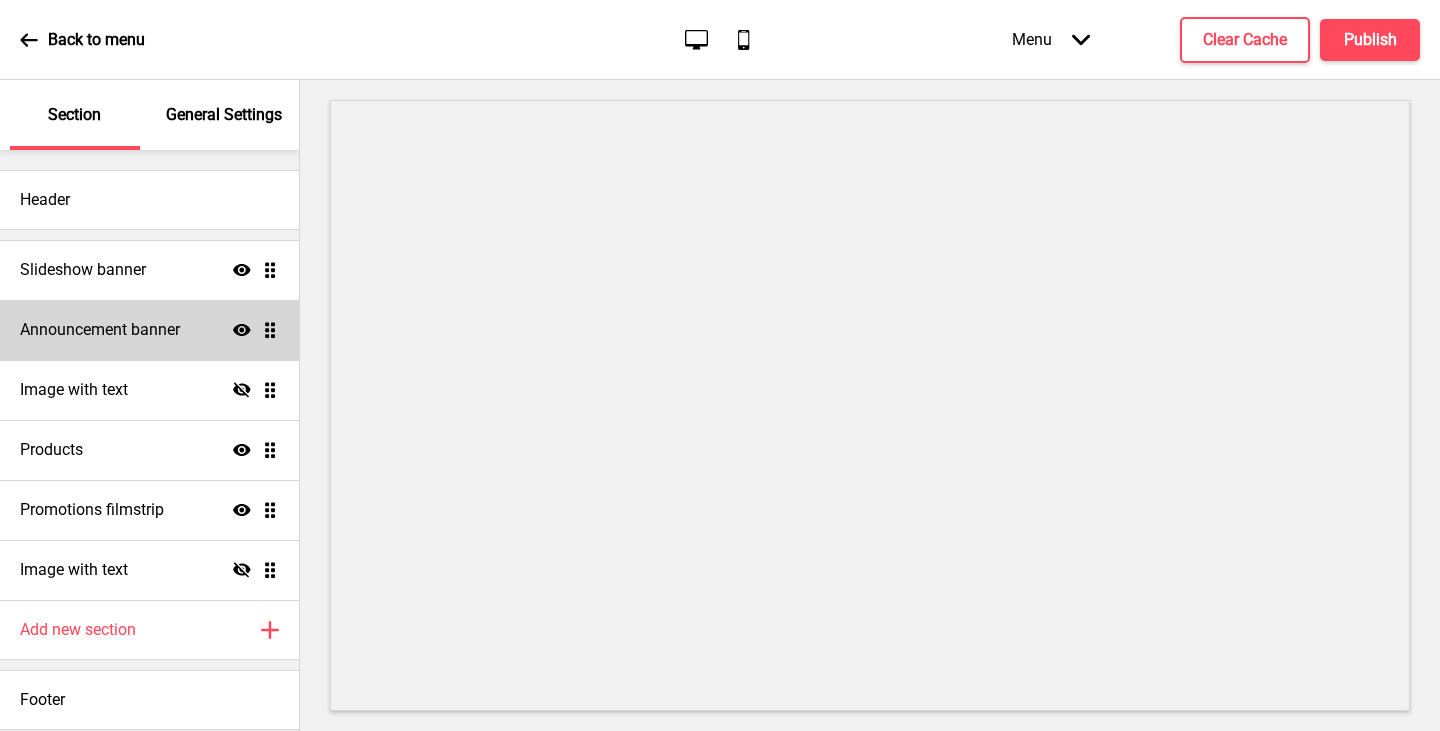 click on "Announcement banner" at bounding box center (83, 270) 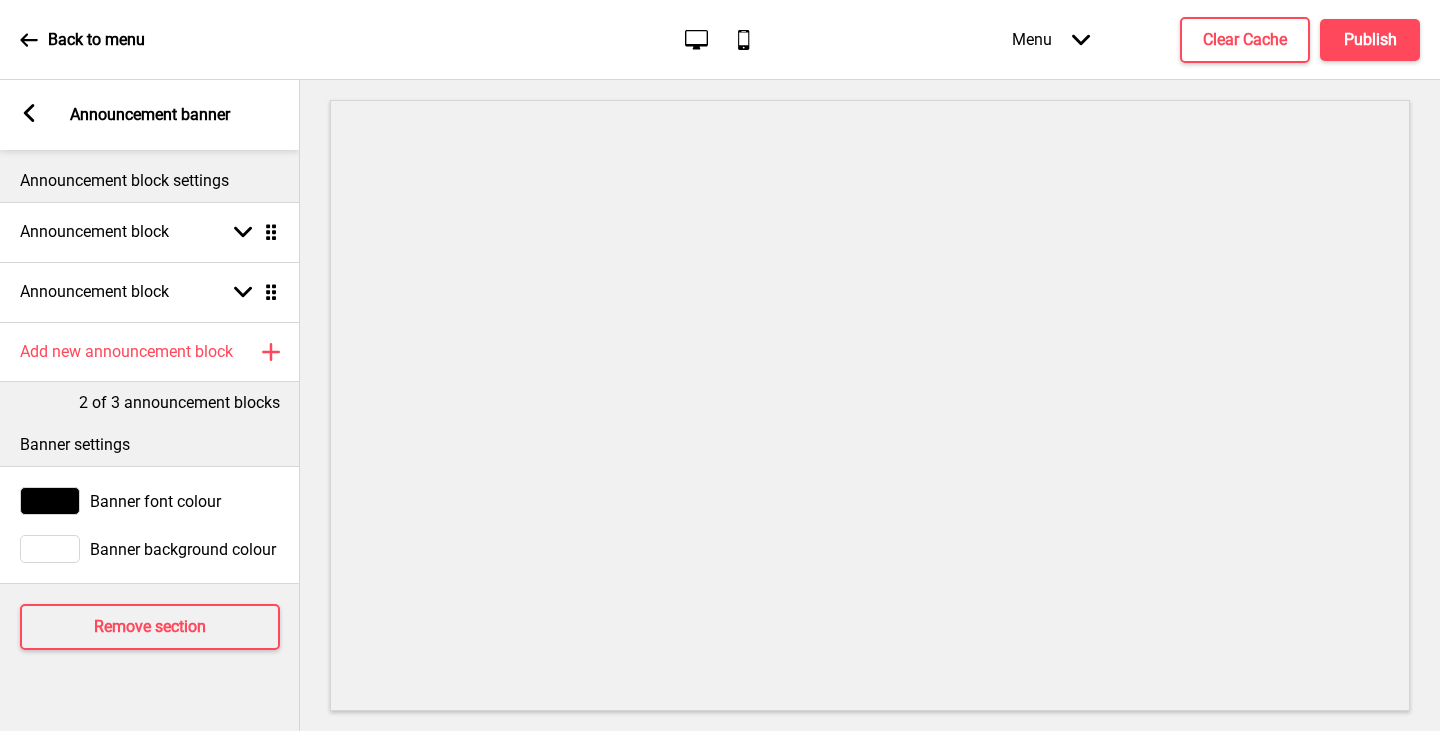 click on "Arrow left Announcement banner" at bounding box center [150, 115] 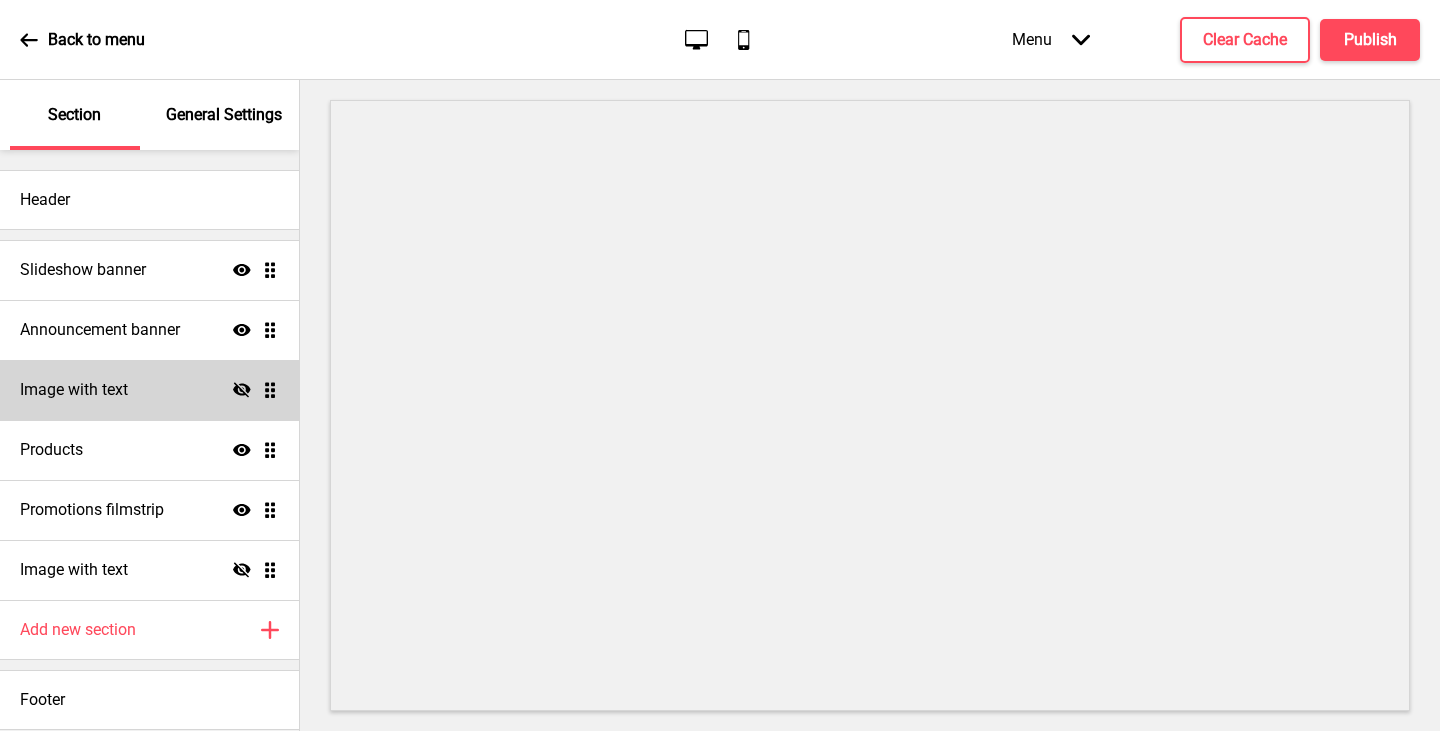 click on "Image with text Hide Drag" at bounding box center [149, 270] 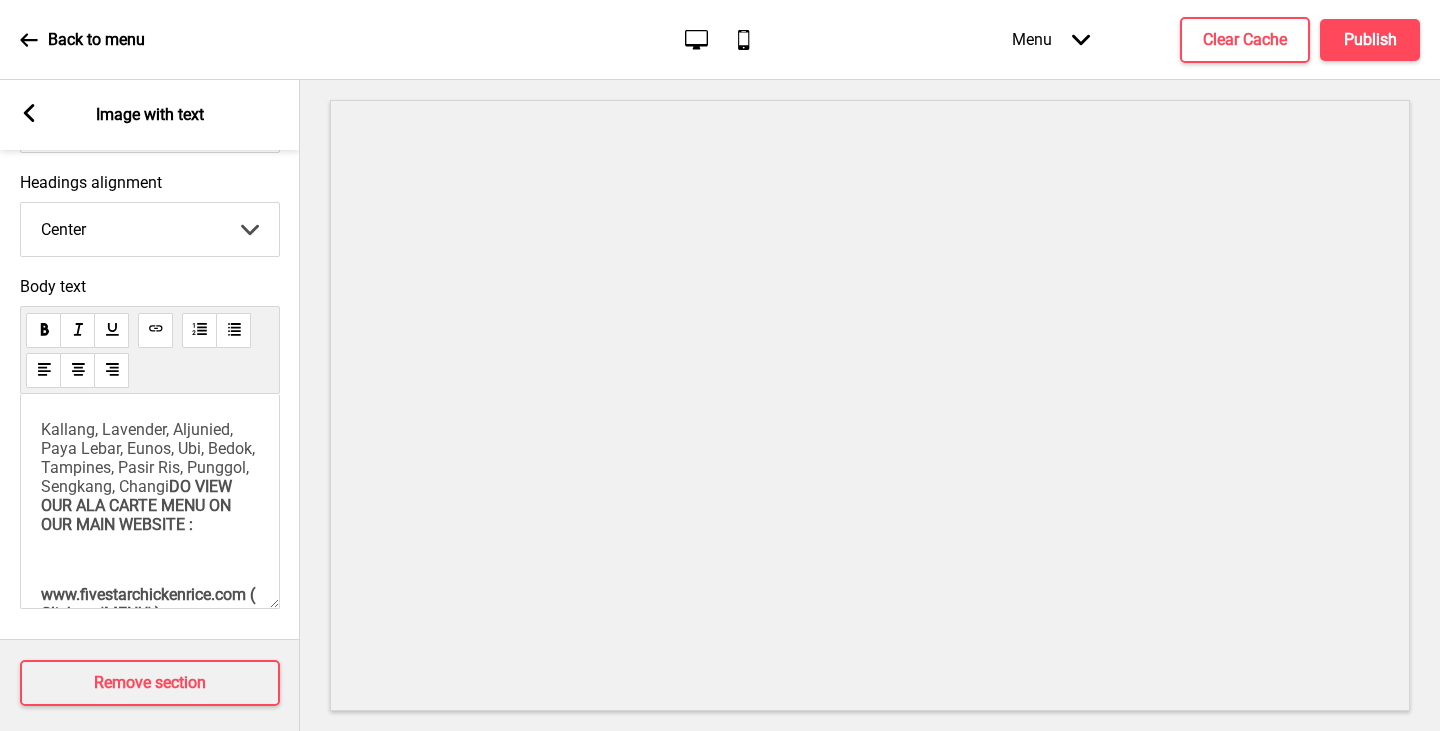 scroll, scrollTop: 308, scrollLeft: 0, axis: vertical 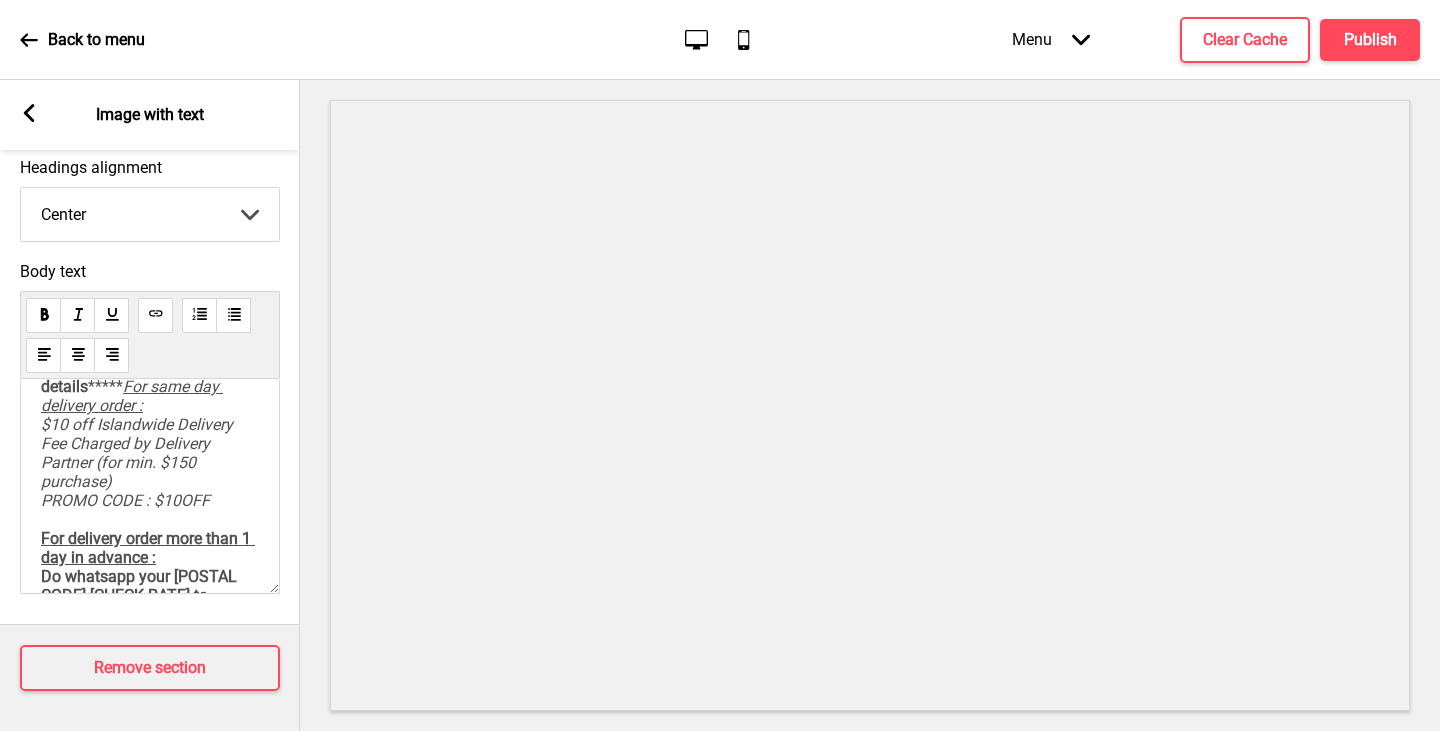 click at bounding box center [29, 113] 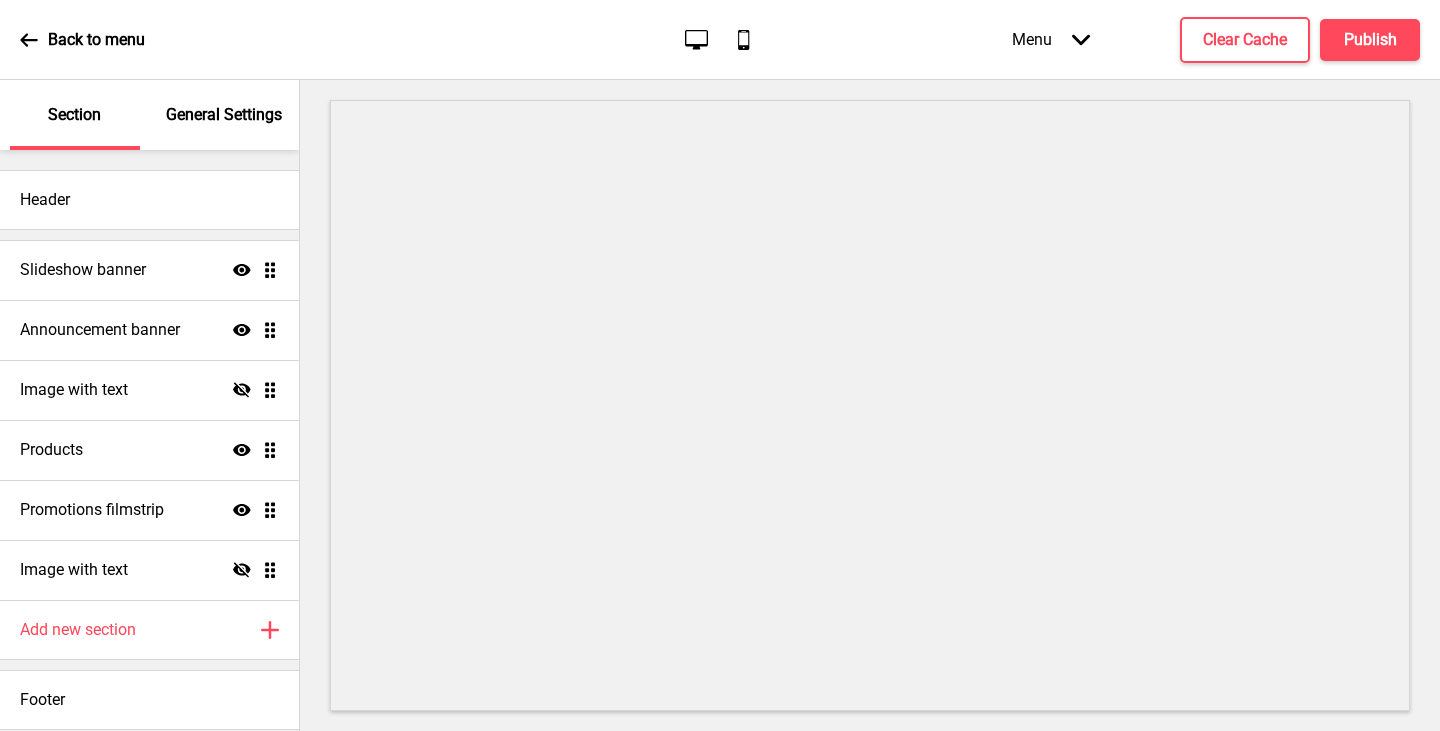 click at bounding box center [28, 39] 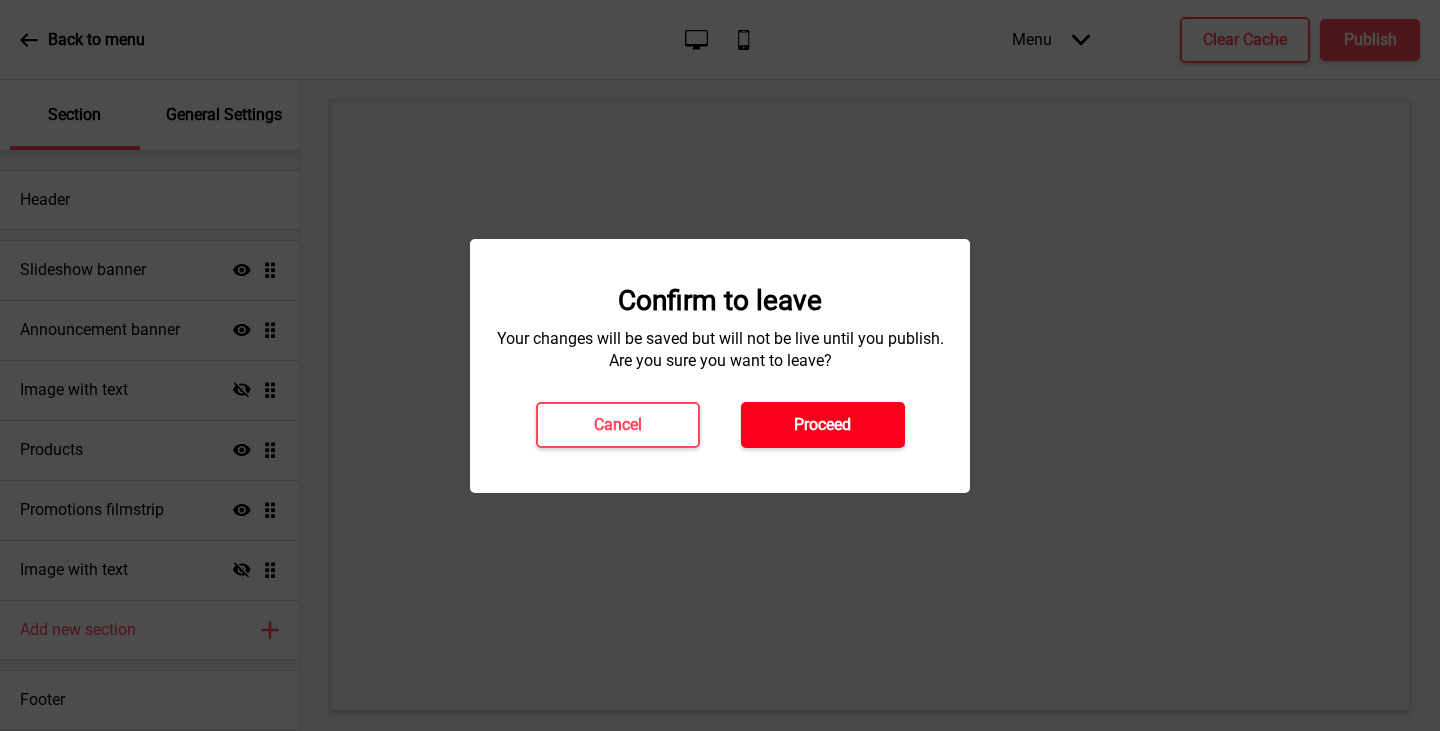 click on "Proceed" at bounding box center (823, 425) 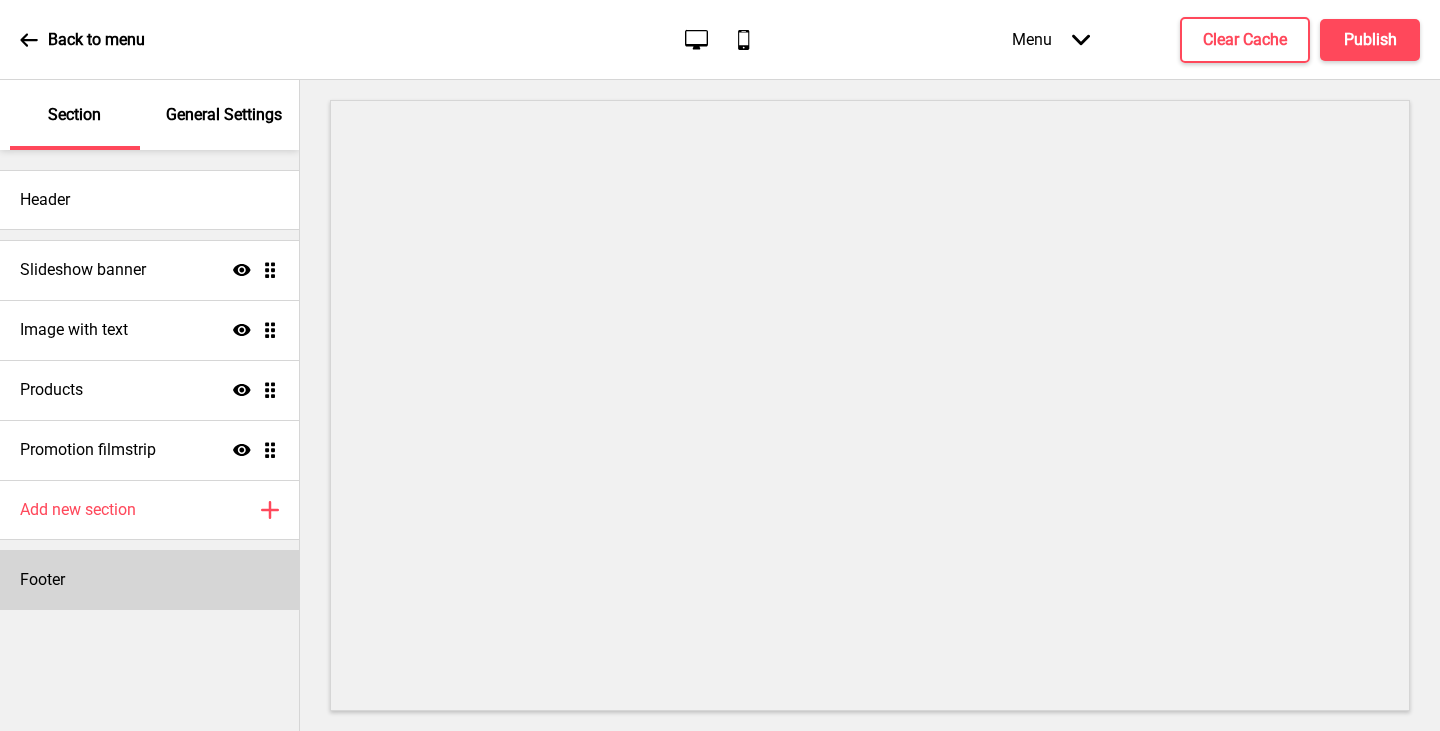 scroll, scrollTop: 0, scrollLeft: 0, axis: both 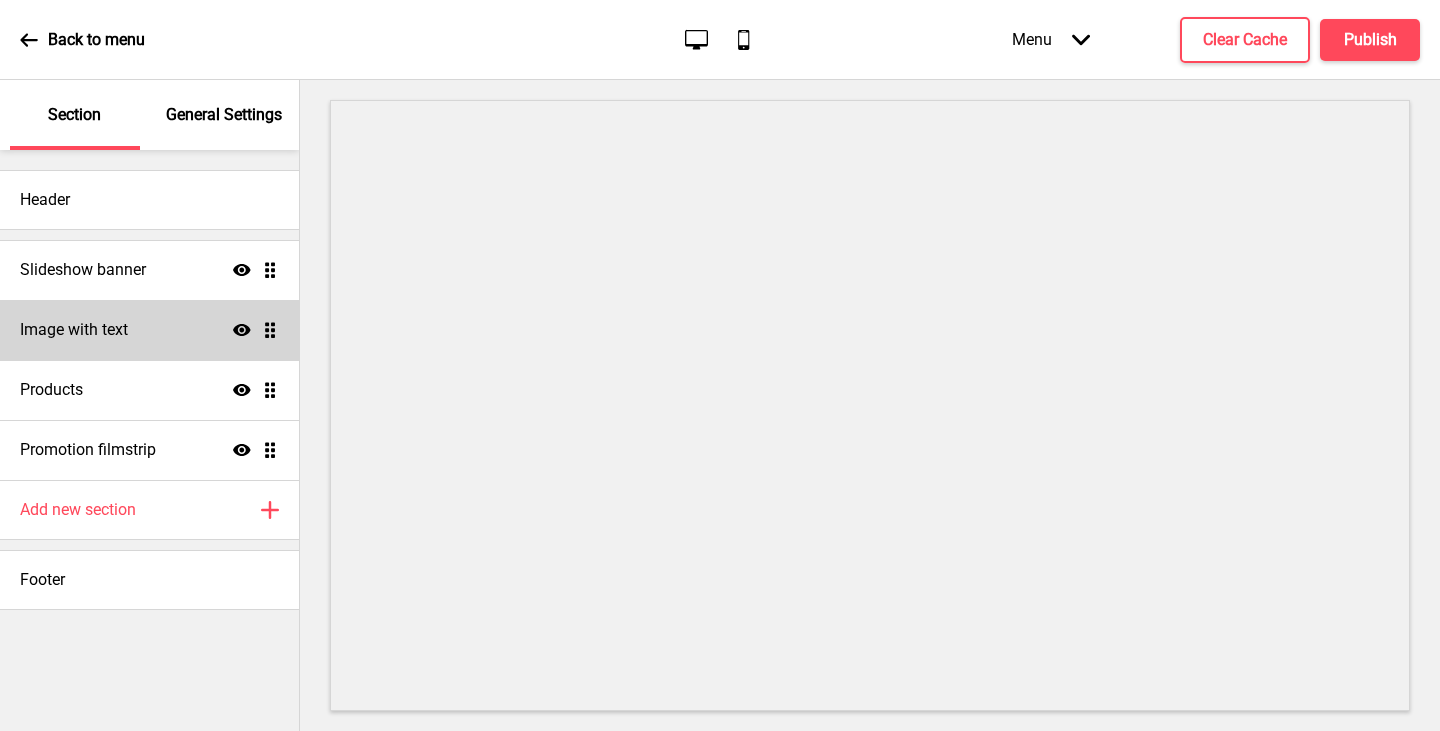 click on "Image with text" at bounding box center [83, 270] 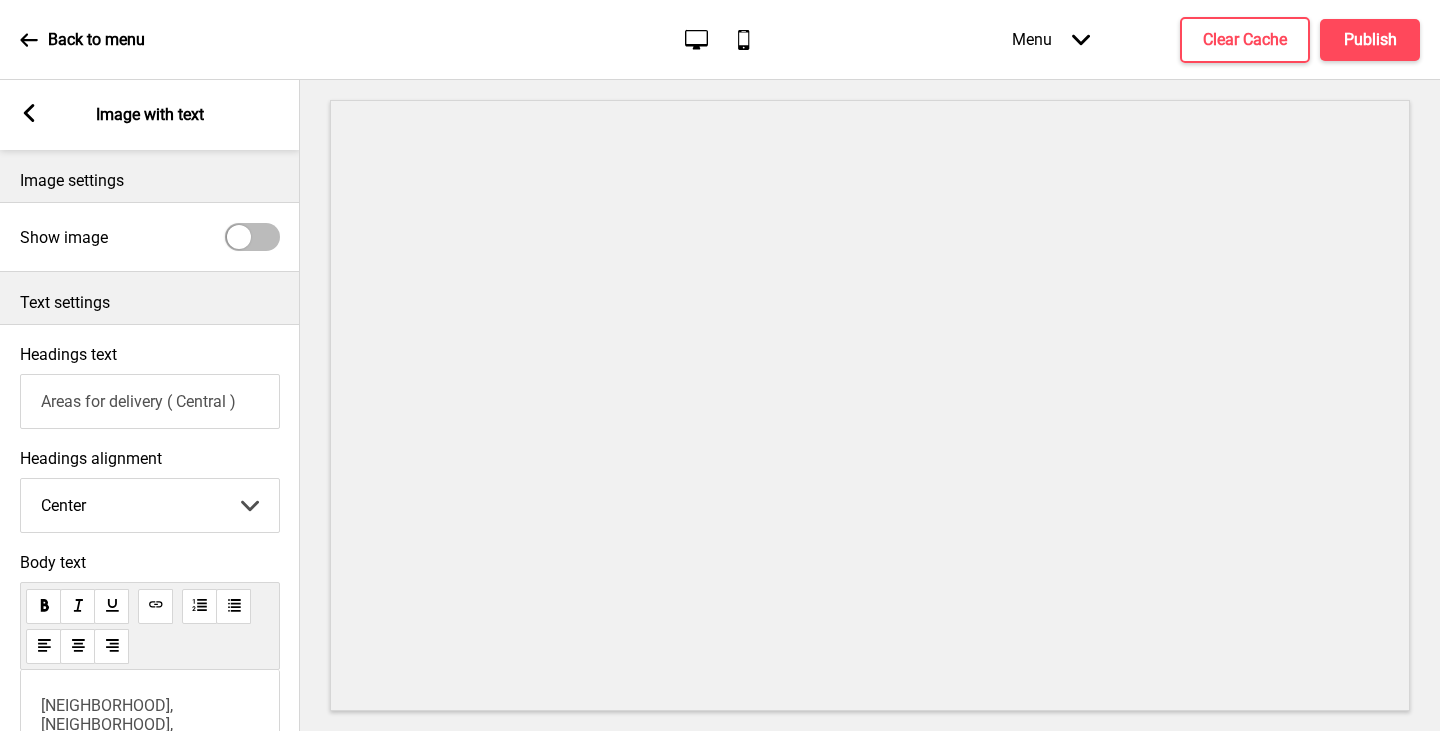 click at bounding box center (29, 40) 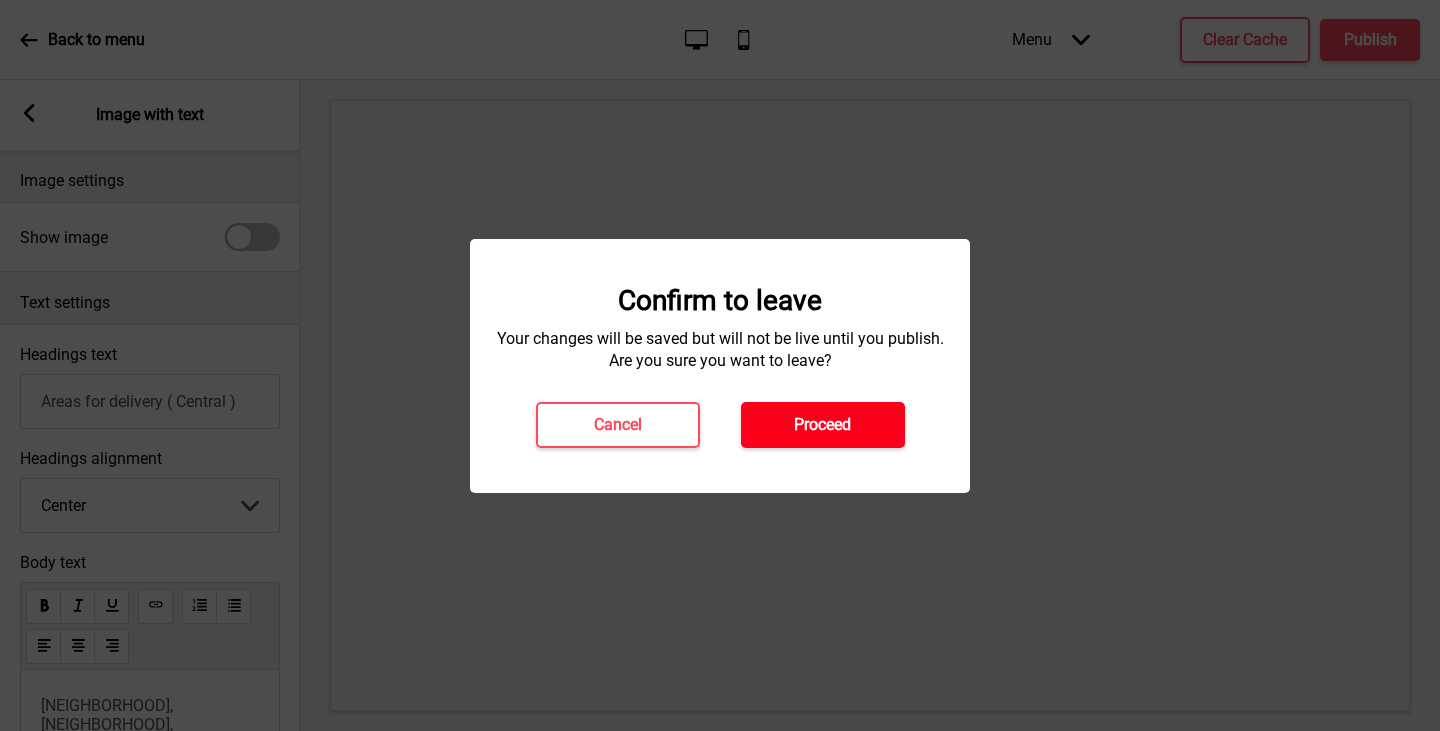 click on "Proceed" at bounding box center [822, 425] 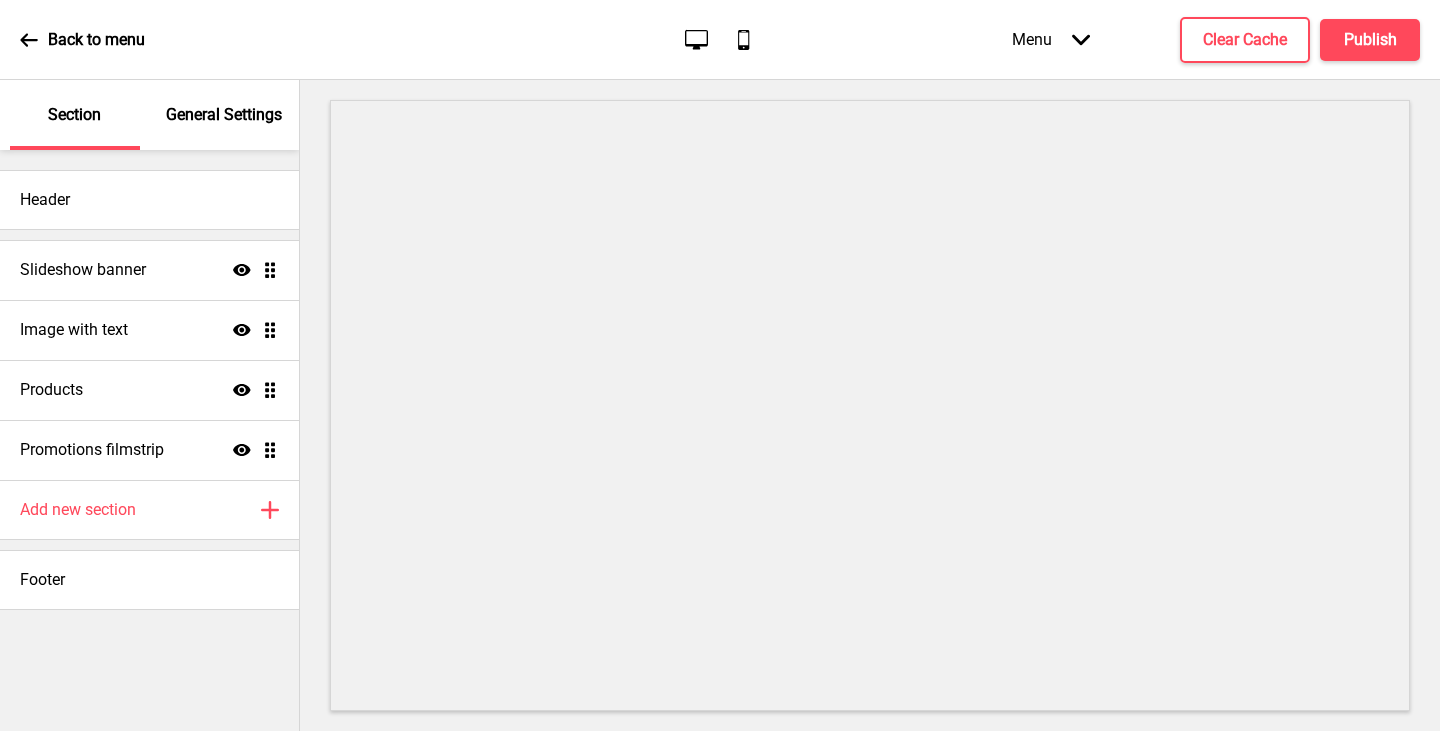 scroll, scrollTop: 0, scrollLeft: 0, axis: both 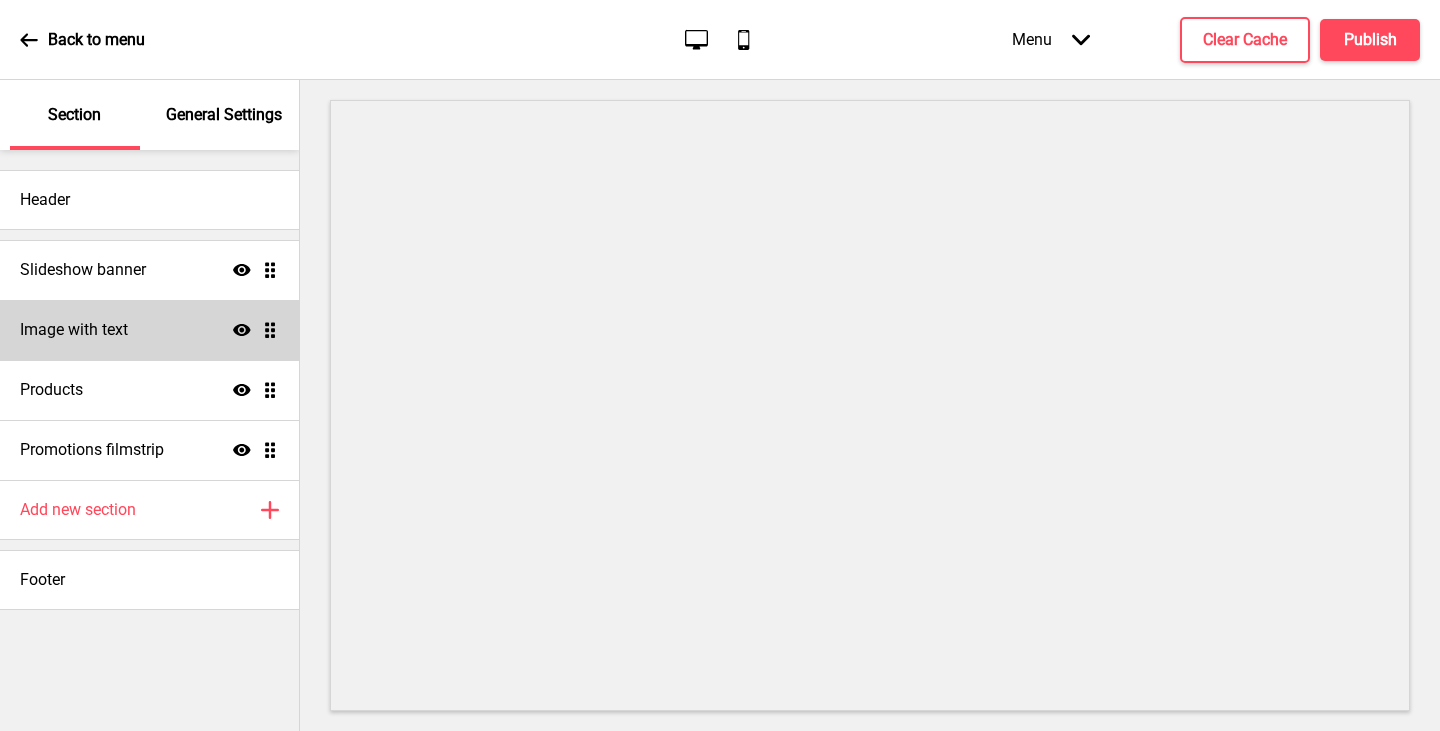 click on "Image with text Show Drag" at bounding box center [149, 270] 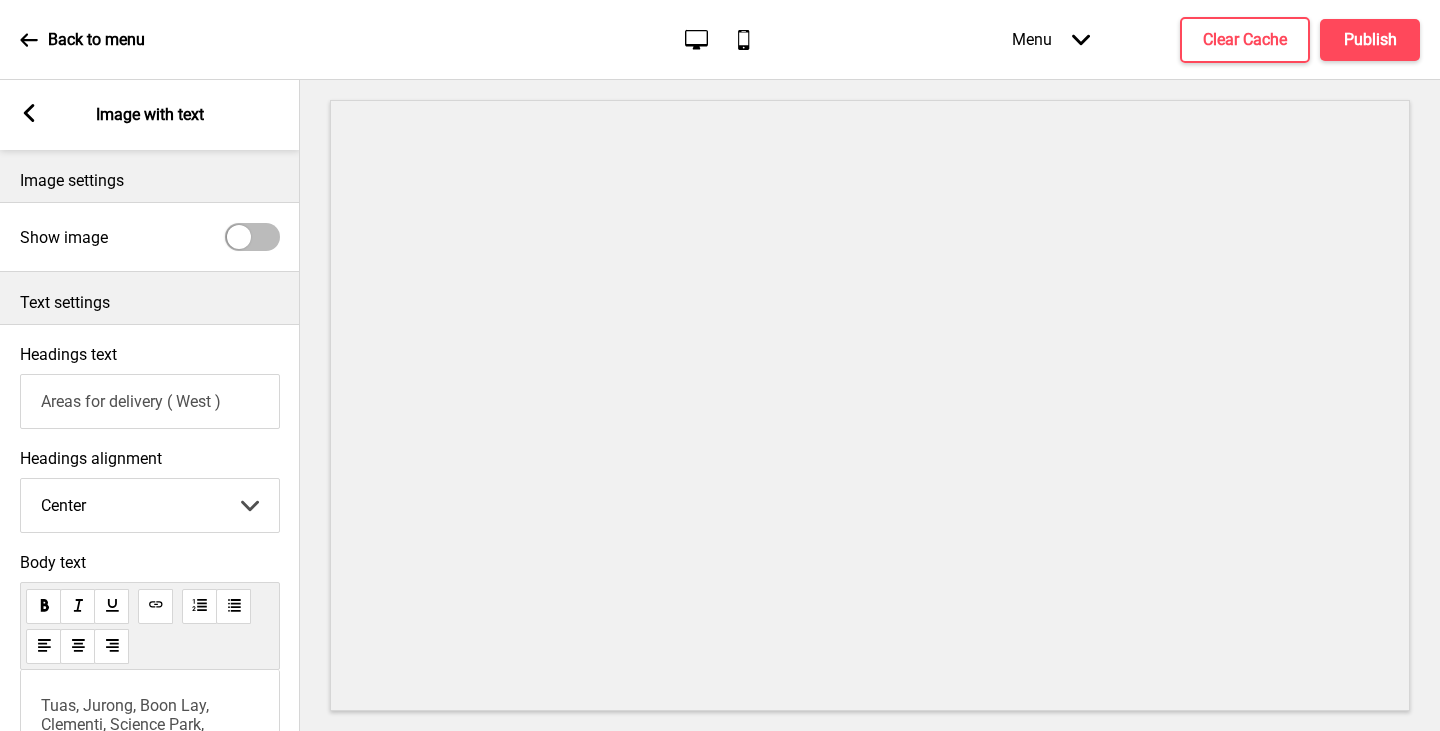 click at bounding box center [29, 113] 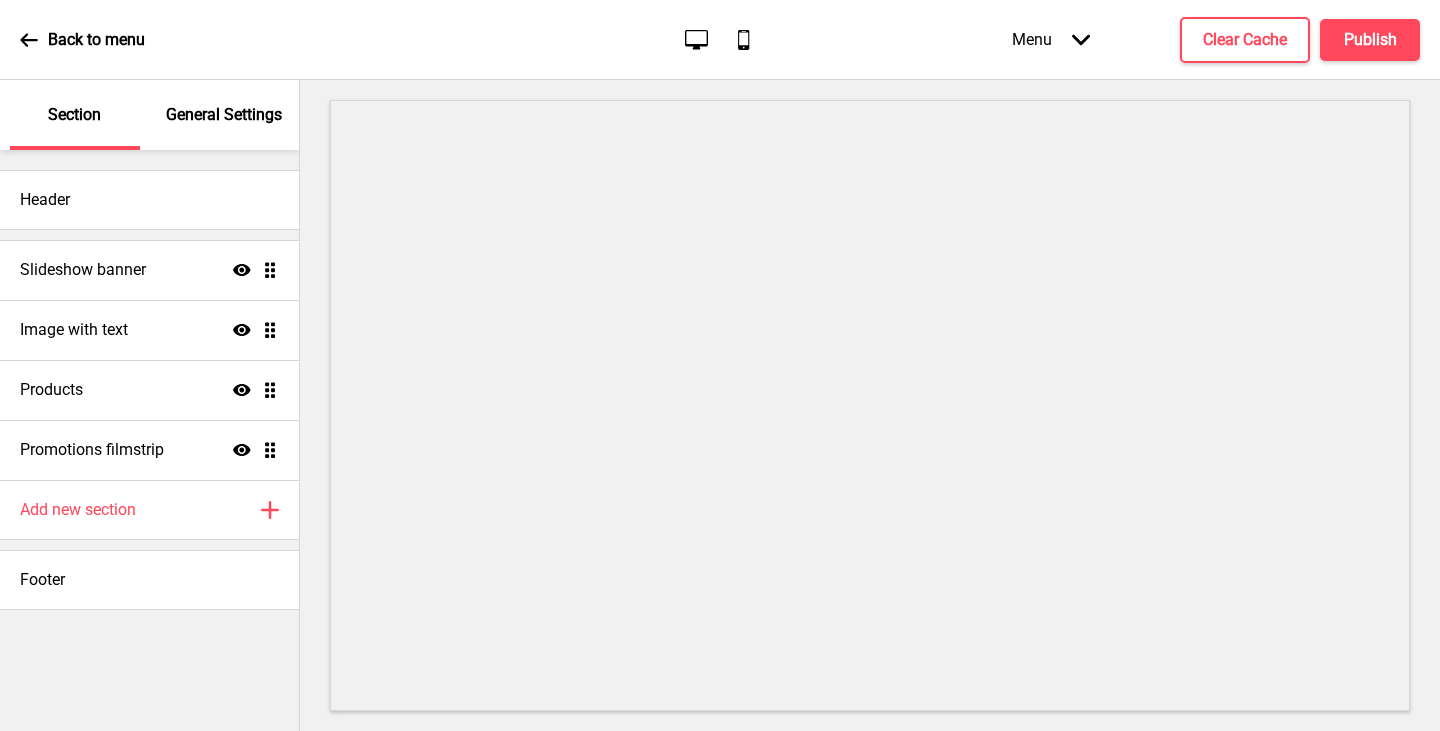 click at bounding box center (29, 40) 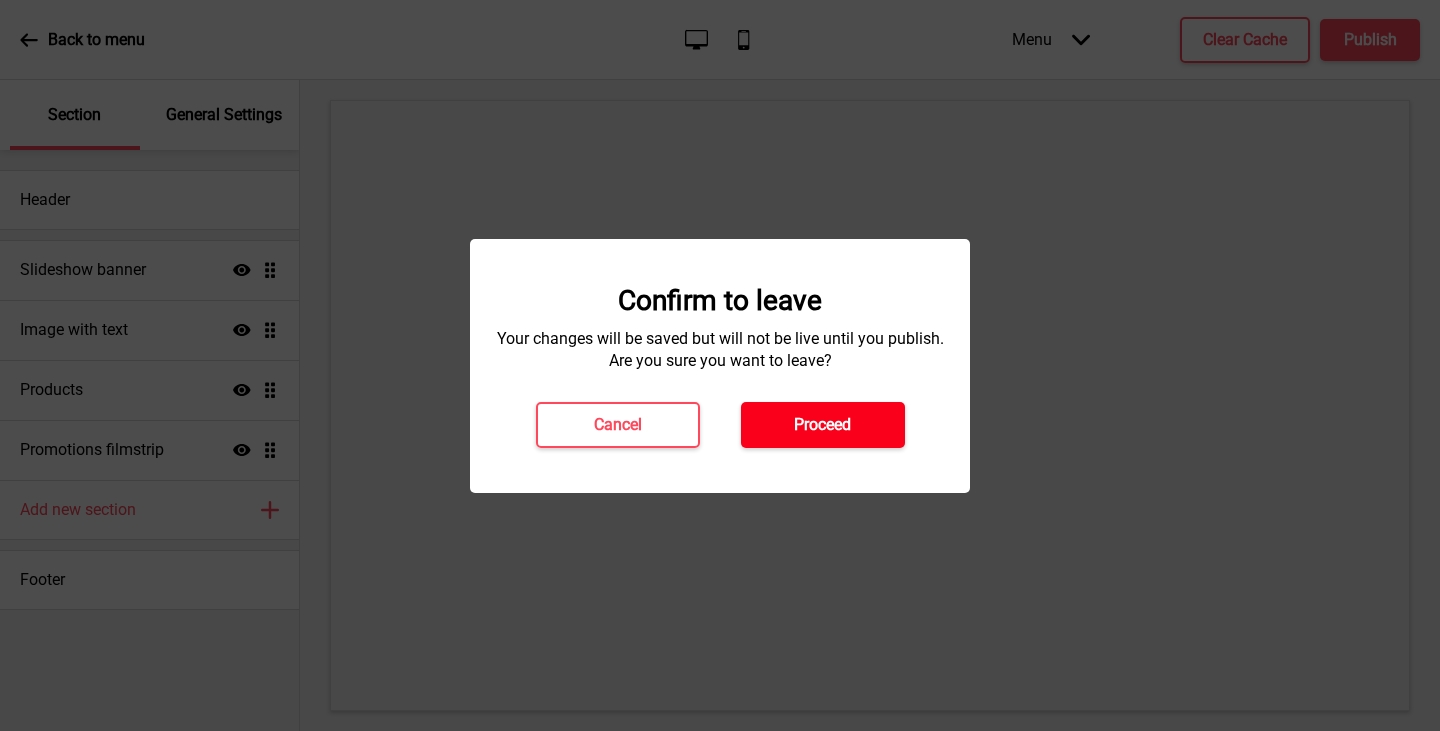 click on "Proceed" at bounding box center [822, 425] 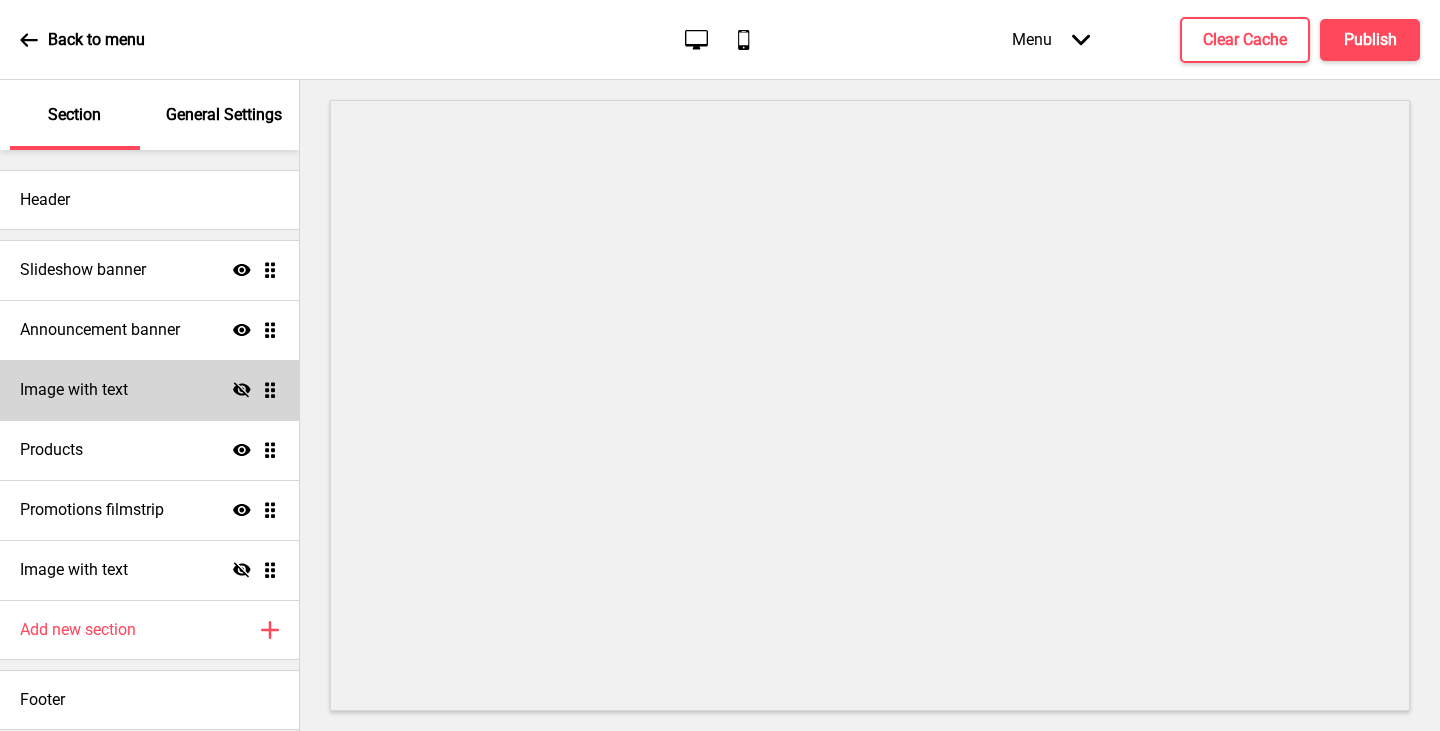 scroll, scrollTop: 0, scrollLeft: 0, axis: both 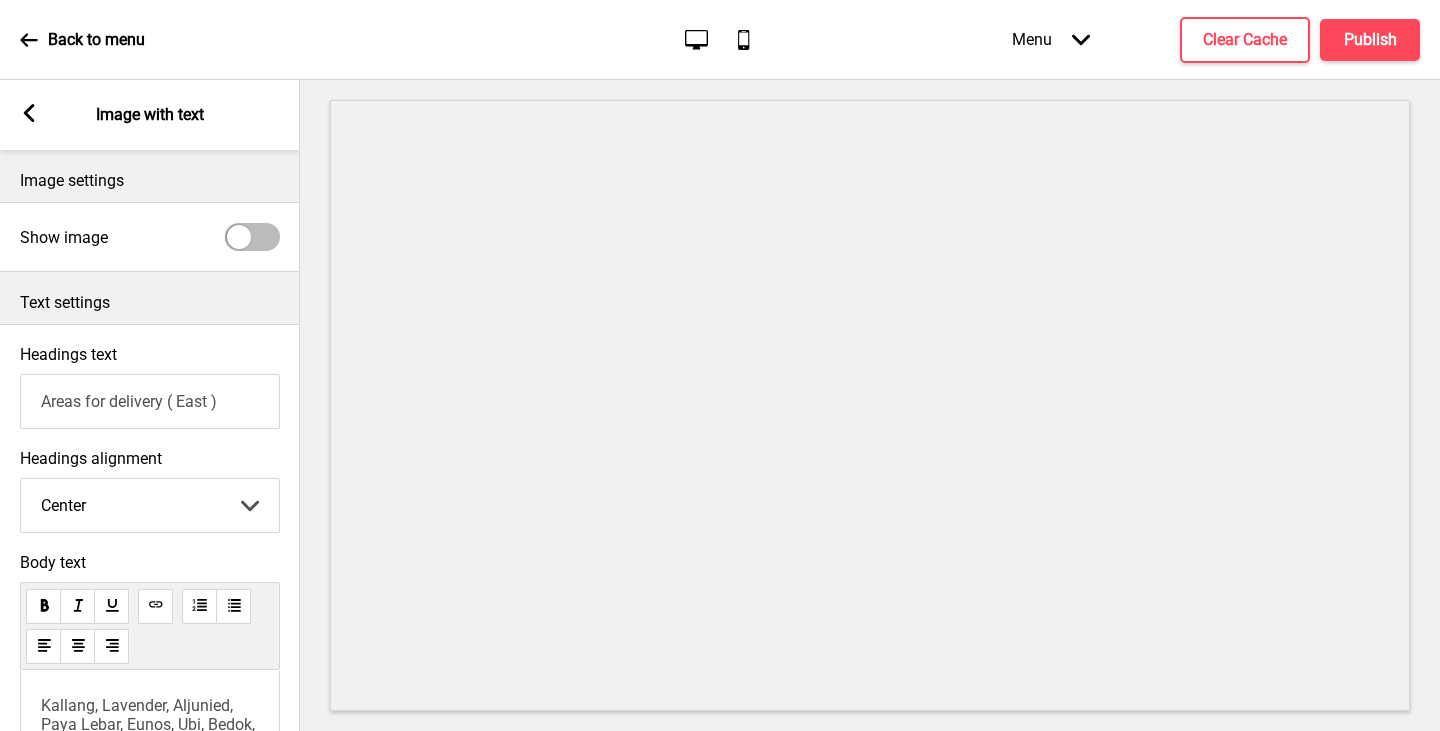 click at bounding box center (28, 39) 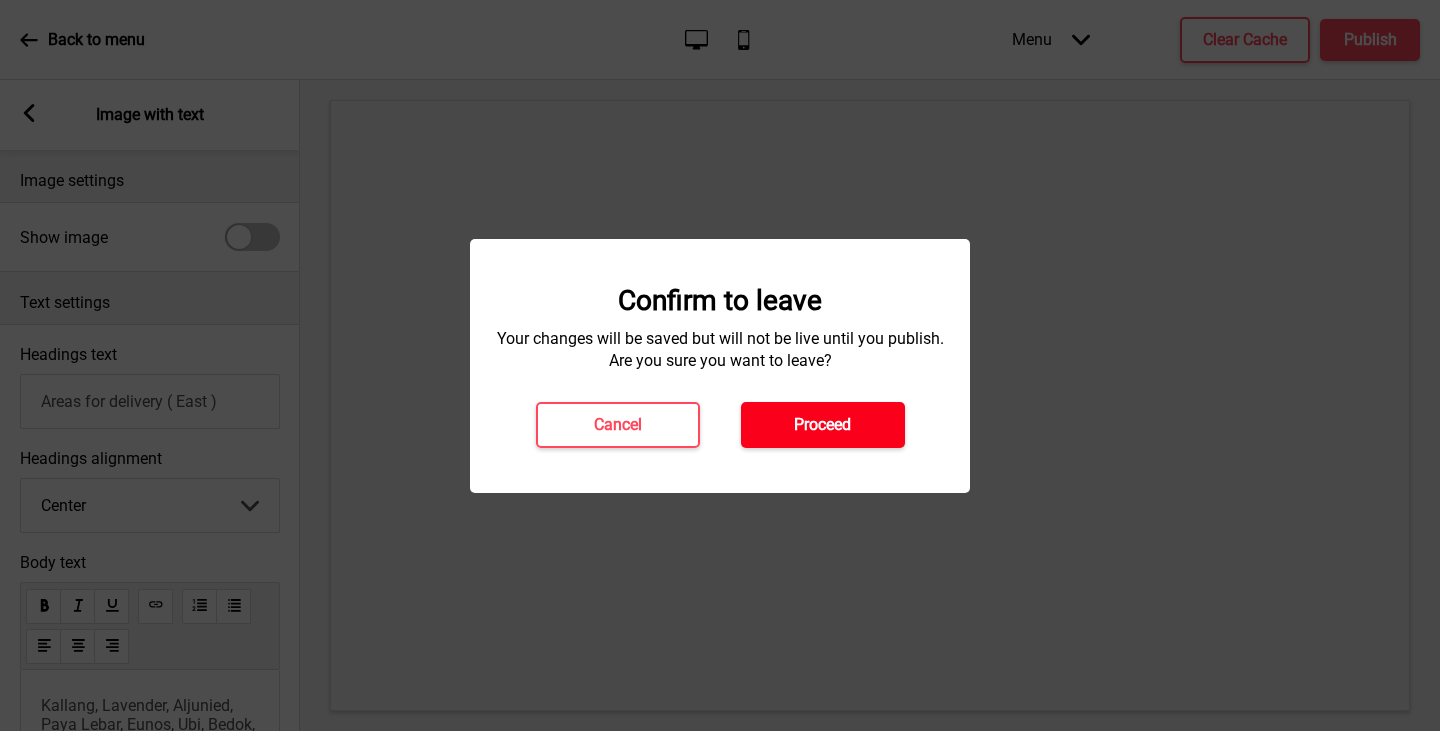 click on "Proceed" at bounding box center [822, 425] 